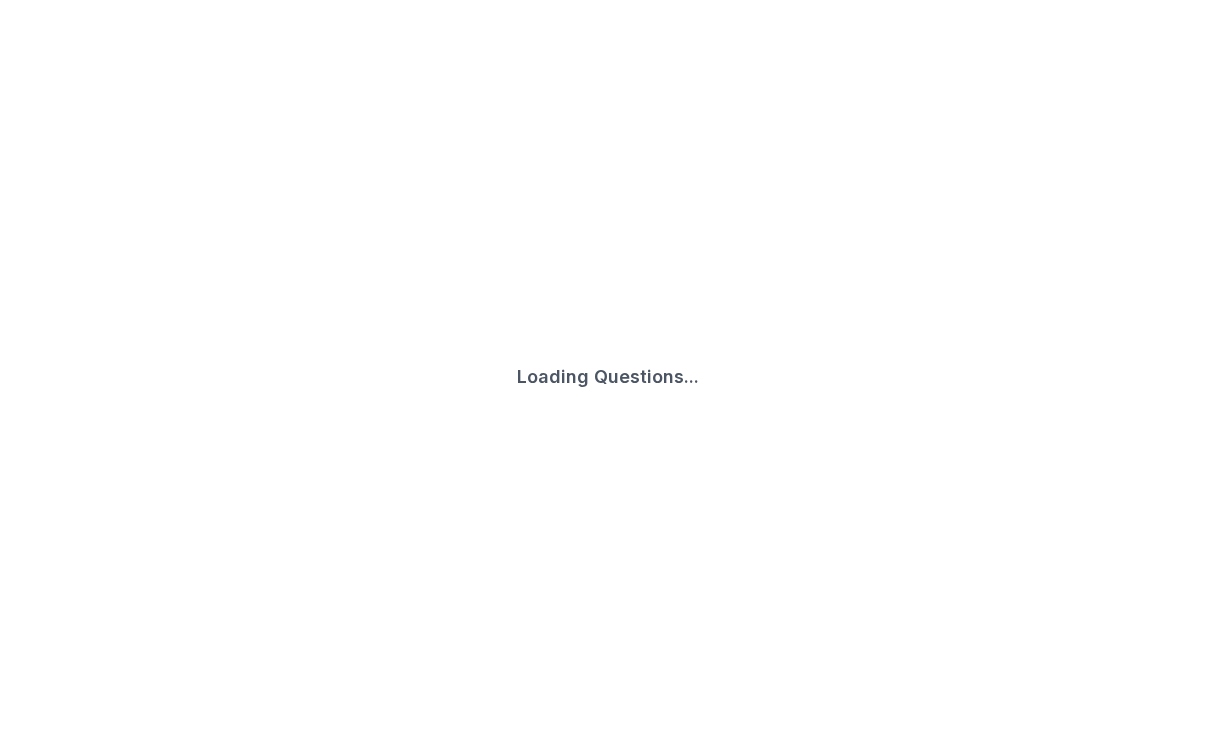 scroll, scrollTop: 0, scrollLeft: 0, axis: both 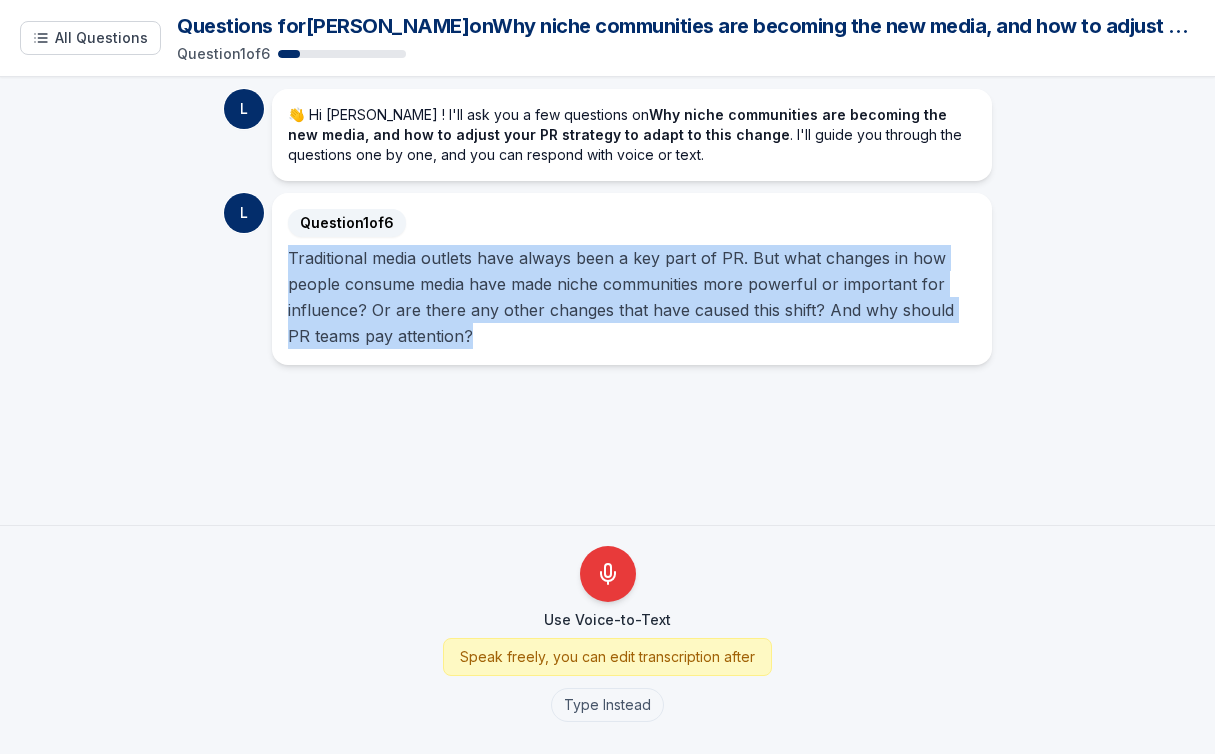 drag, startPoint x: 487, startPoint y: 336, endPoint x: 284, endPoint y: 262, distance: 216.06712 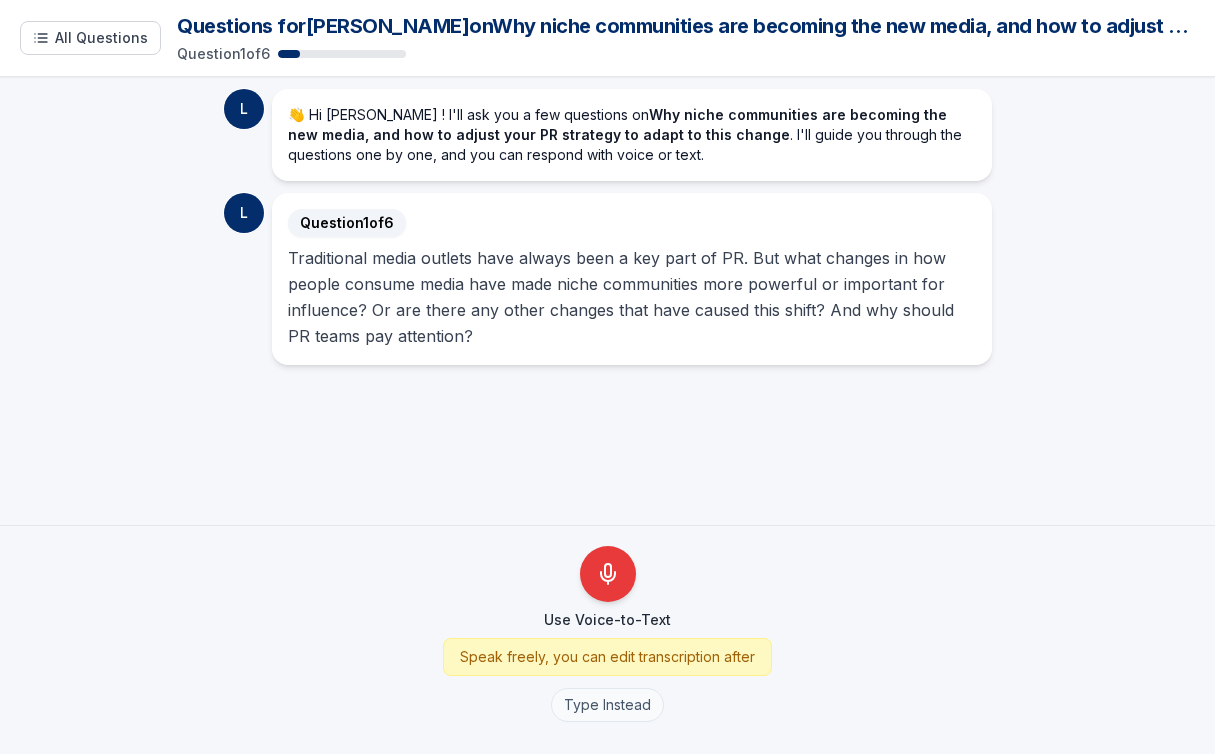 click on "Type Instead" at bounding box center (607, 705) 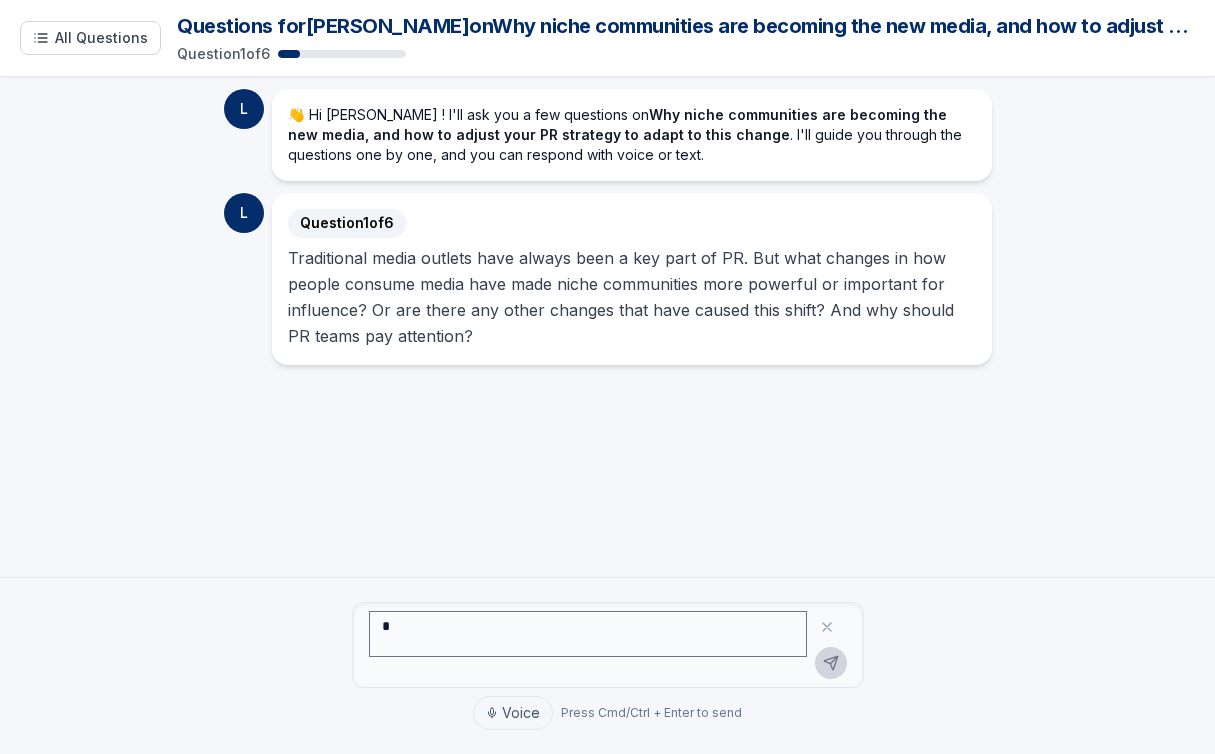 click at bounding box center (588, 634) 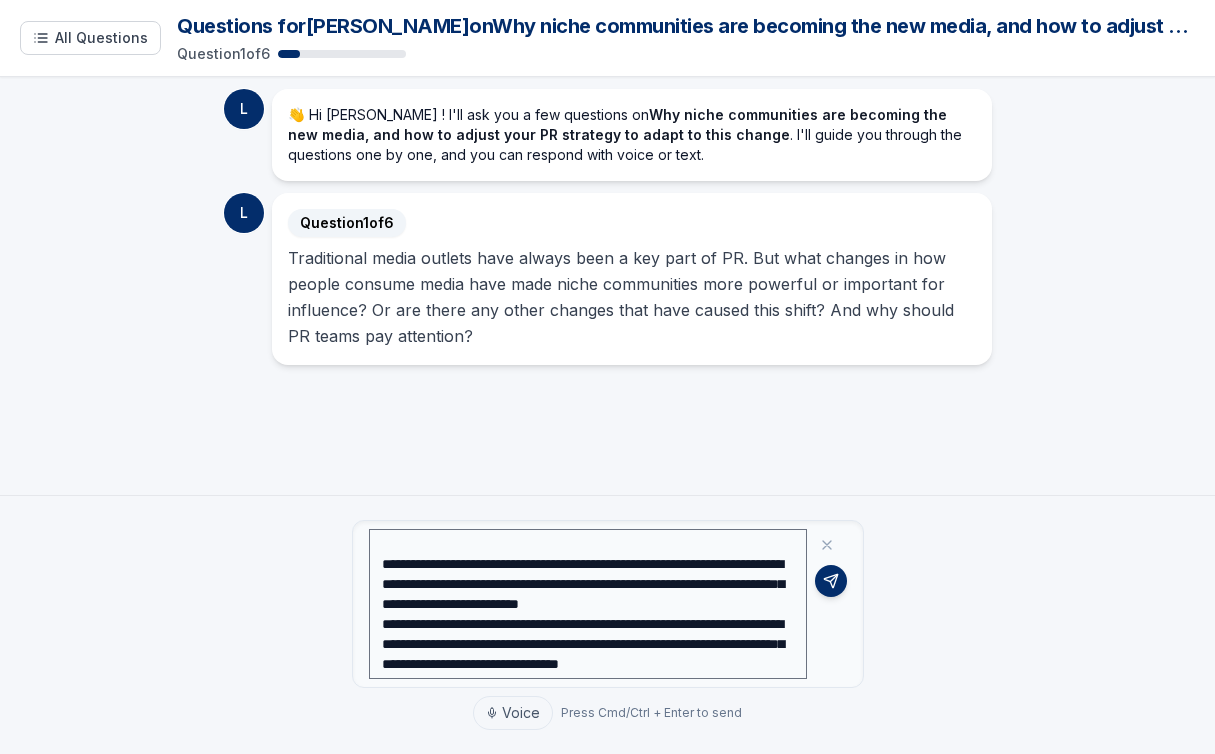 scroll, scrollTop: 300, scrollLeft: 0, axis: vertical 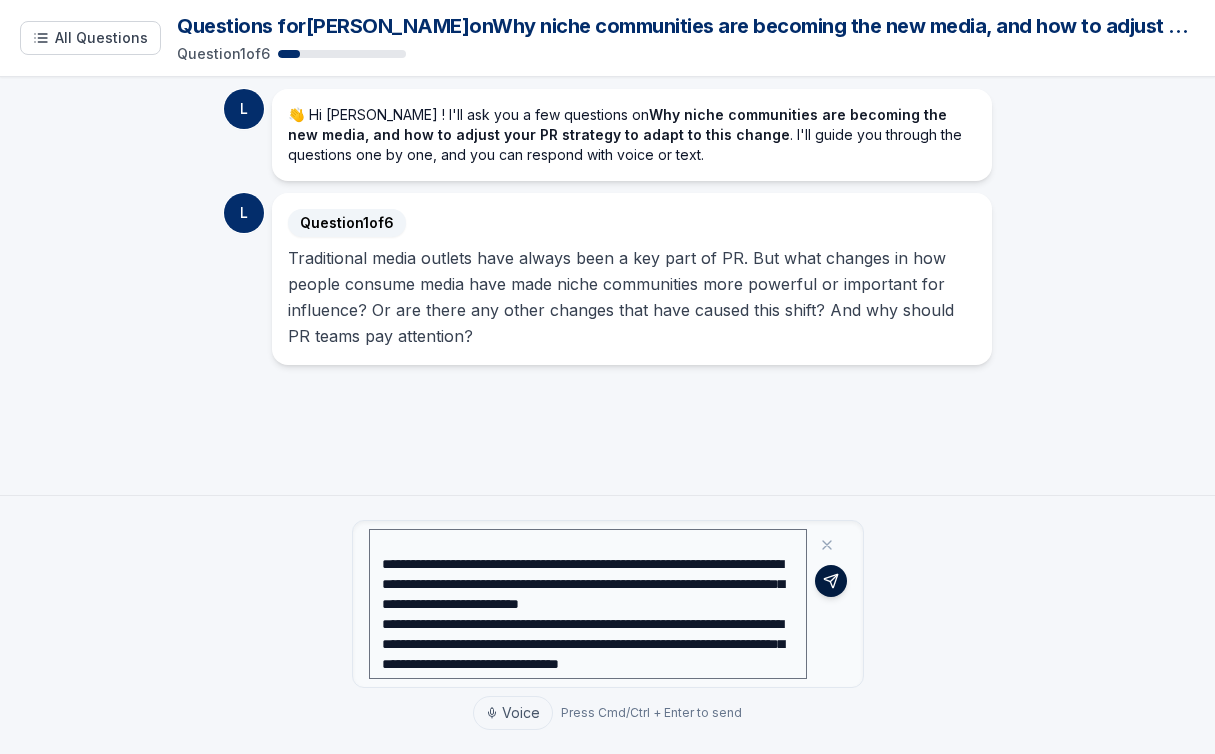 type on "**********" 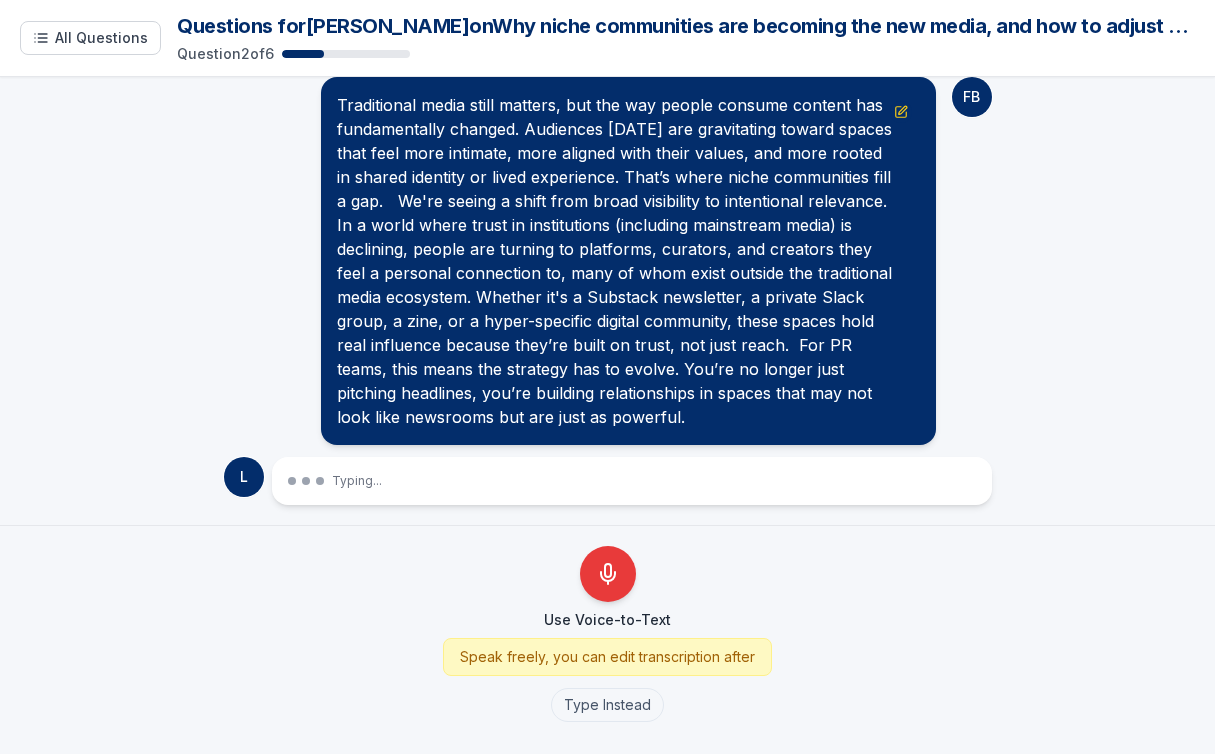 scroll, scrollTop: 424, scrollLeft: 0, axis: vertical 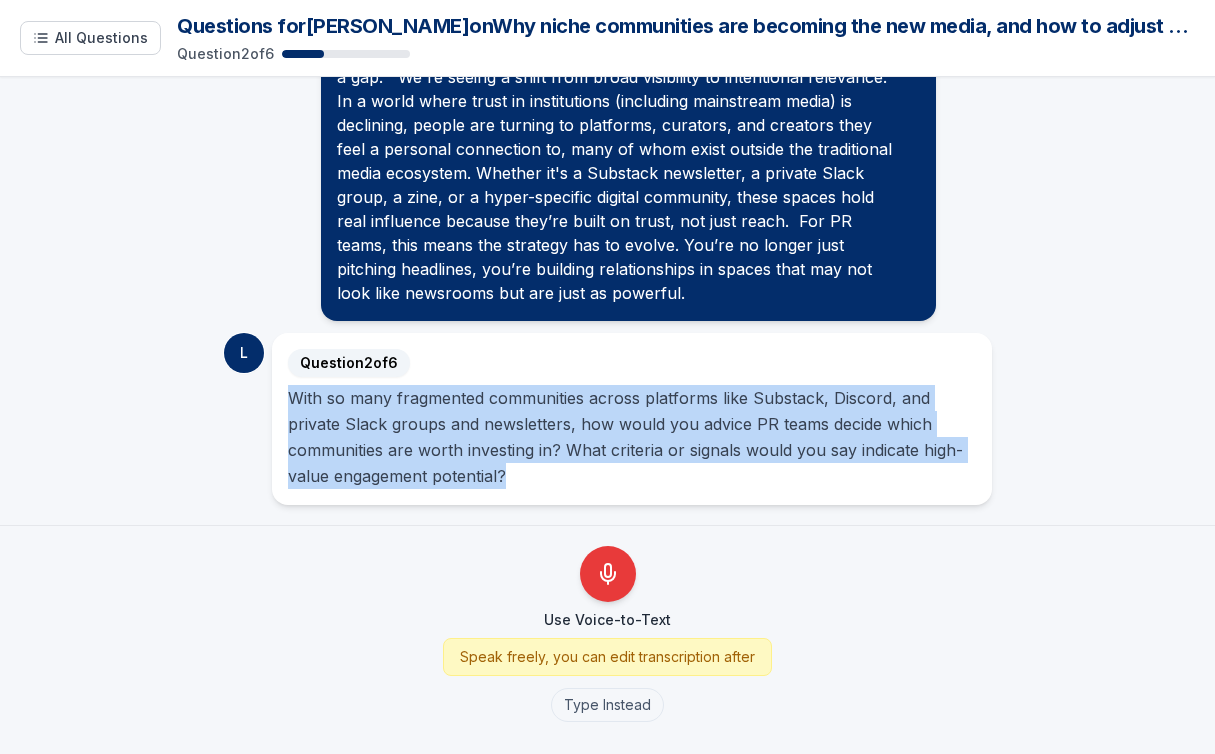 drag, startPoint x: 530, startPoint y: 473, endPoint x: 290, endPoint y: 397, distance: 251.74591 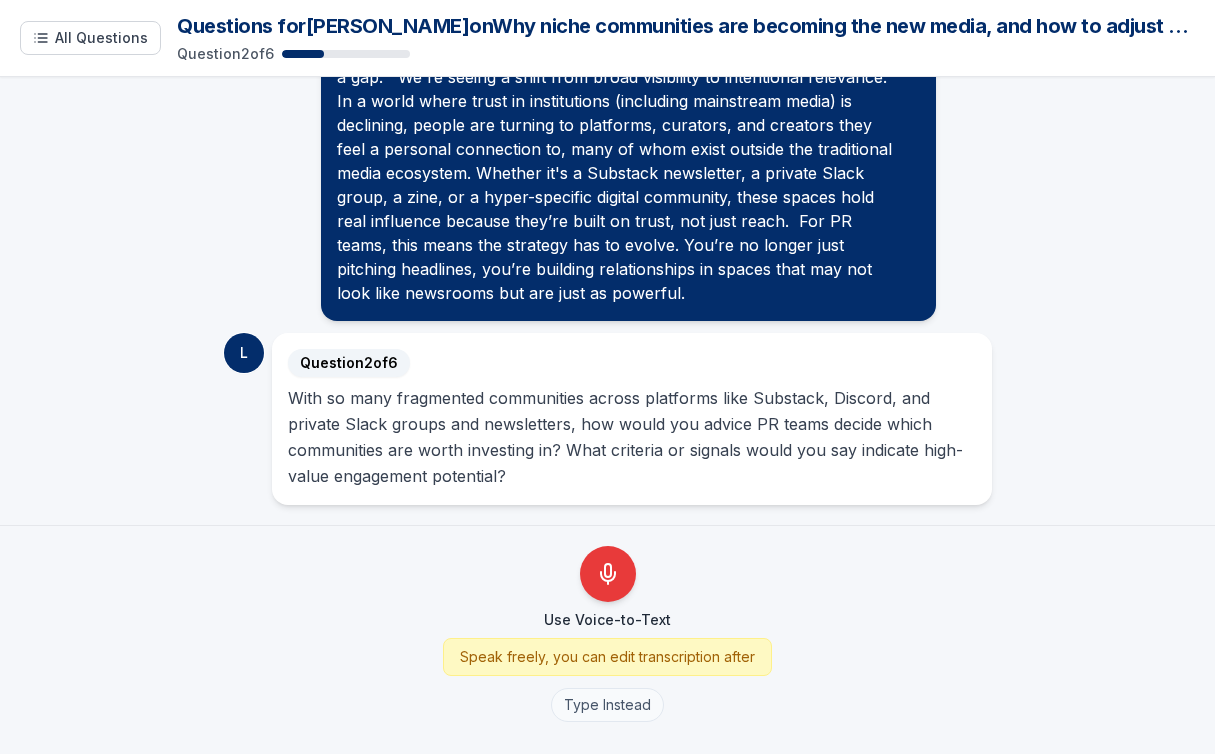 click on "Type Instead" at bounding box center (607, 705) 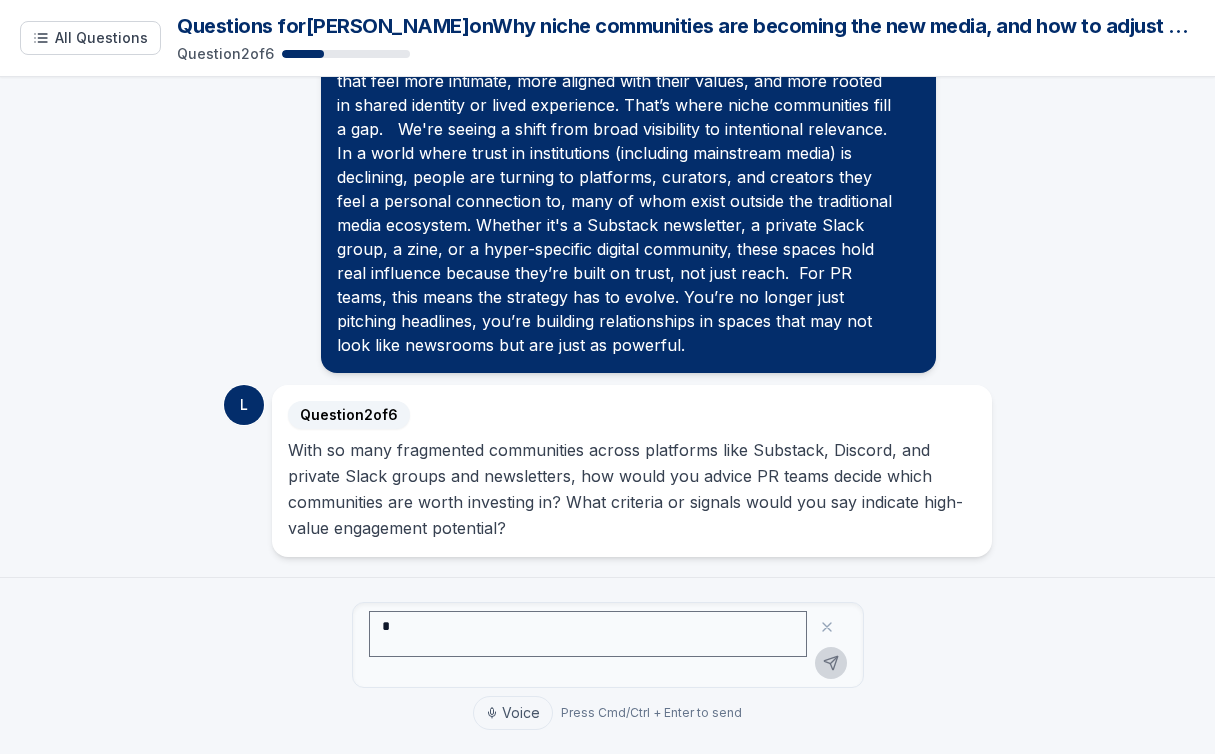 scroll, scrollTop: 372, scrollLeft: 0, axis: vertical 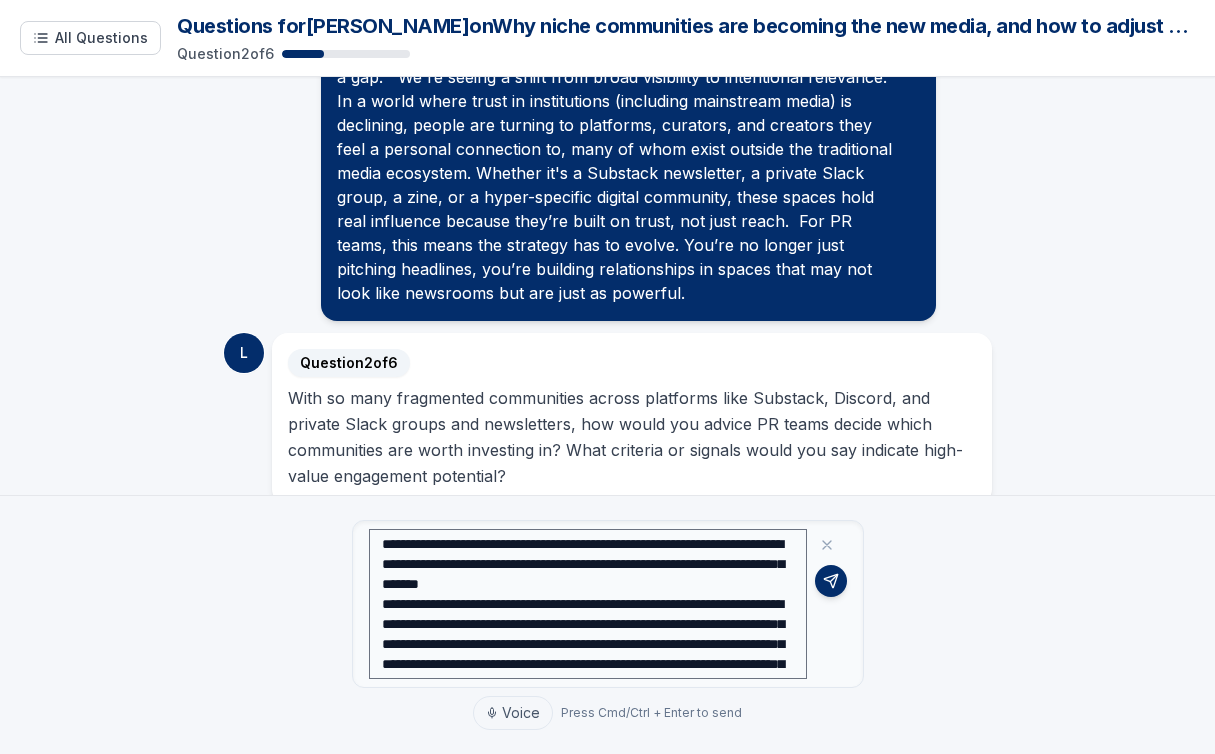 click on "**********" at bounding box center [588, 604] 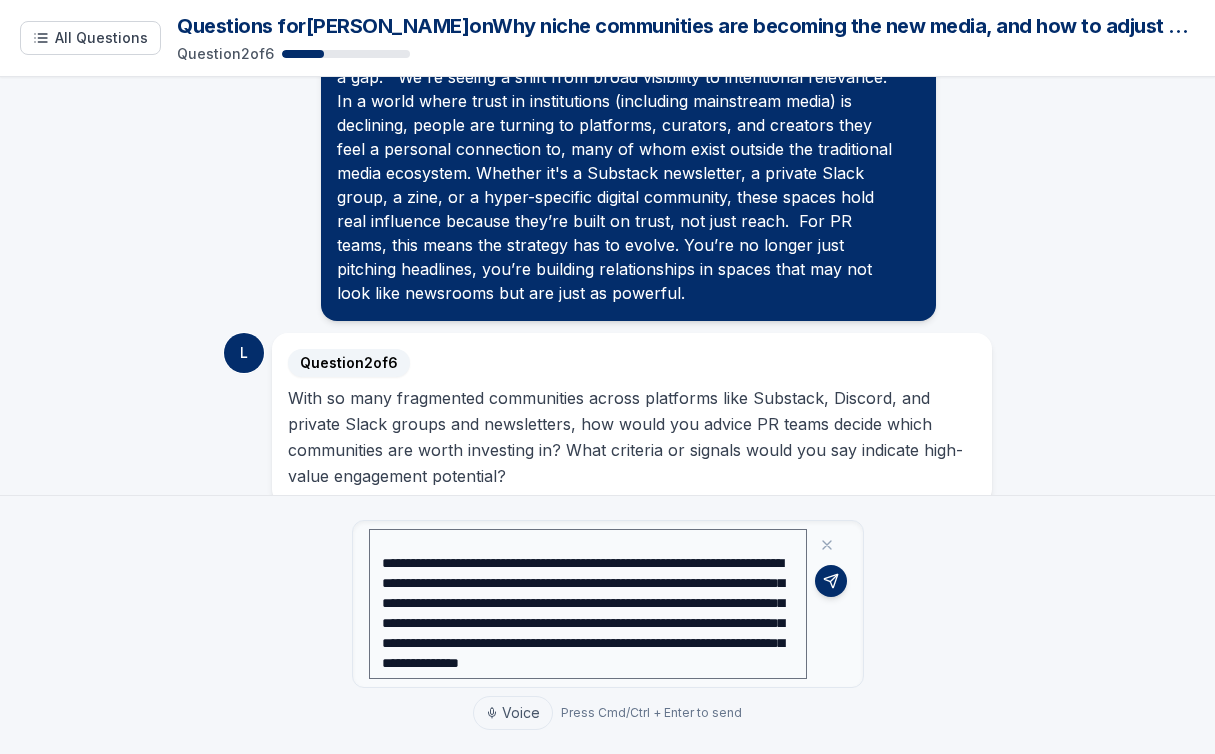 scroll, scrollTop: 68, scrollLeft: 0, axis: vertical 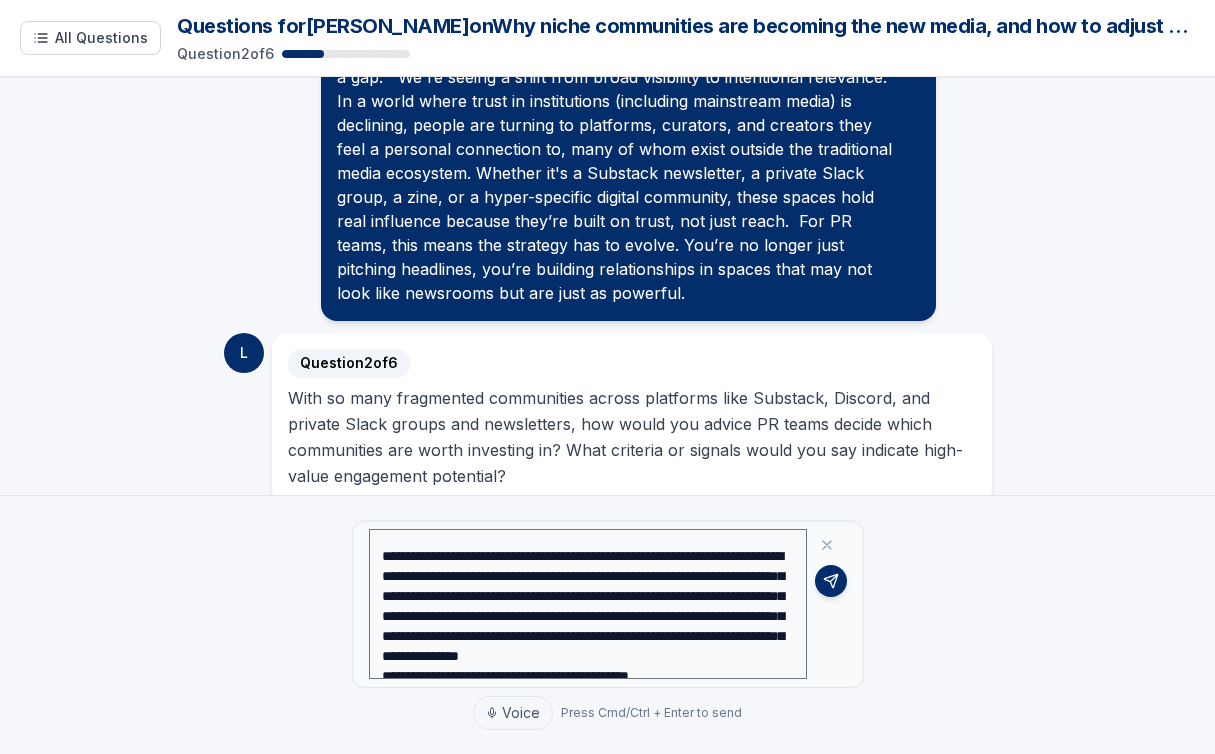 click on "**********" at bounding box center (588, 604) 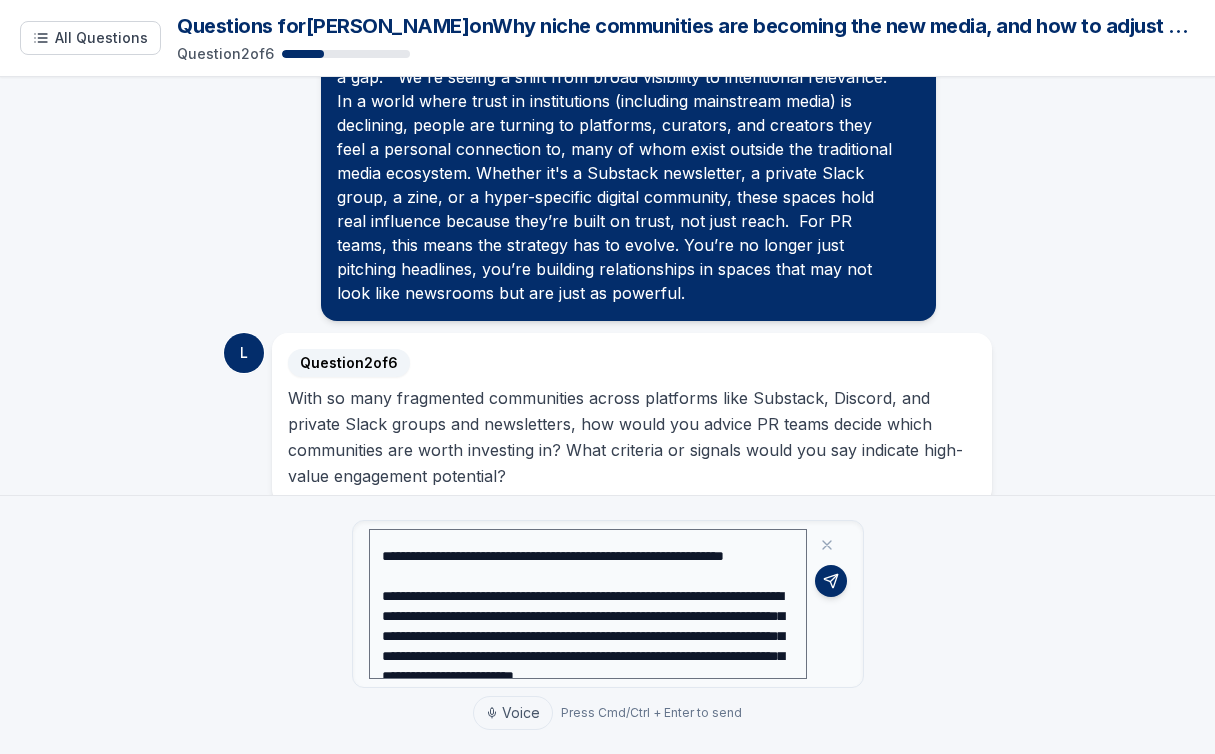 click on "**********" at bounding box center [588, 604] 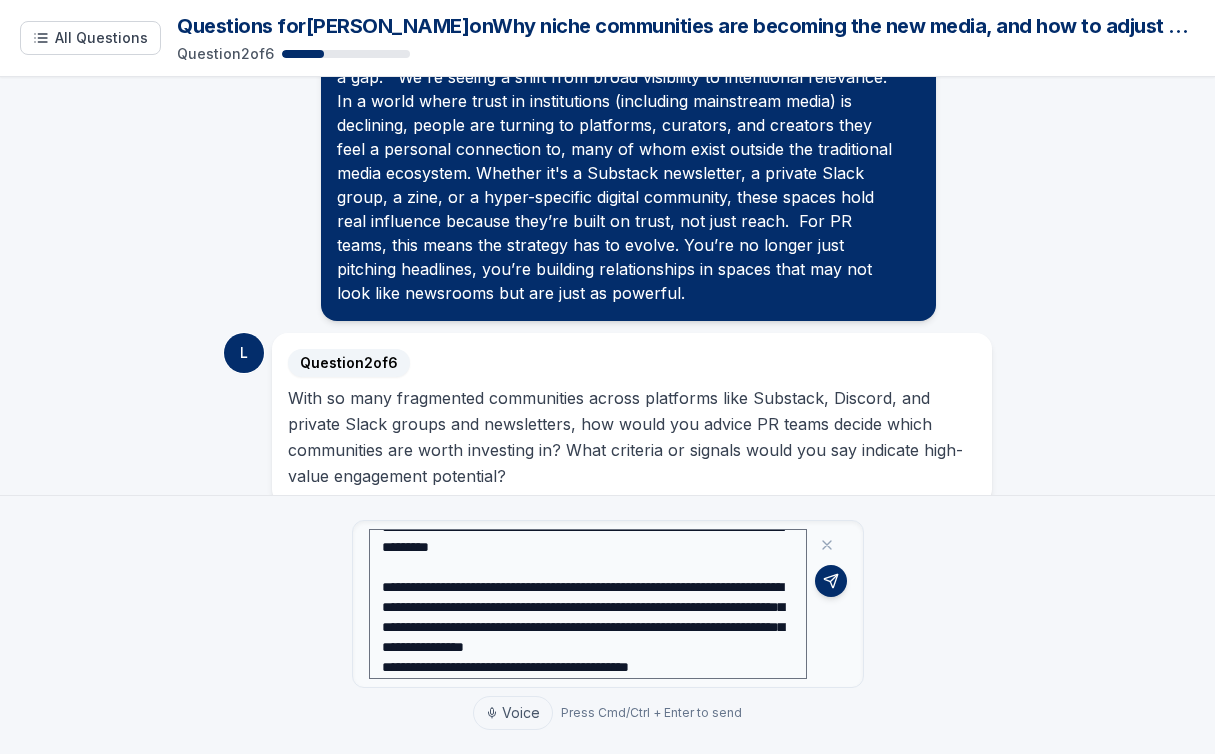 scroll, scrollTop: 138, scrollLeft: 0, axis: vertical 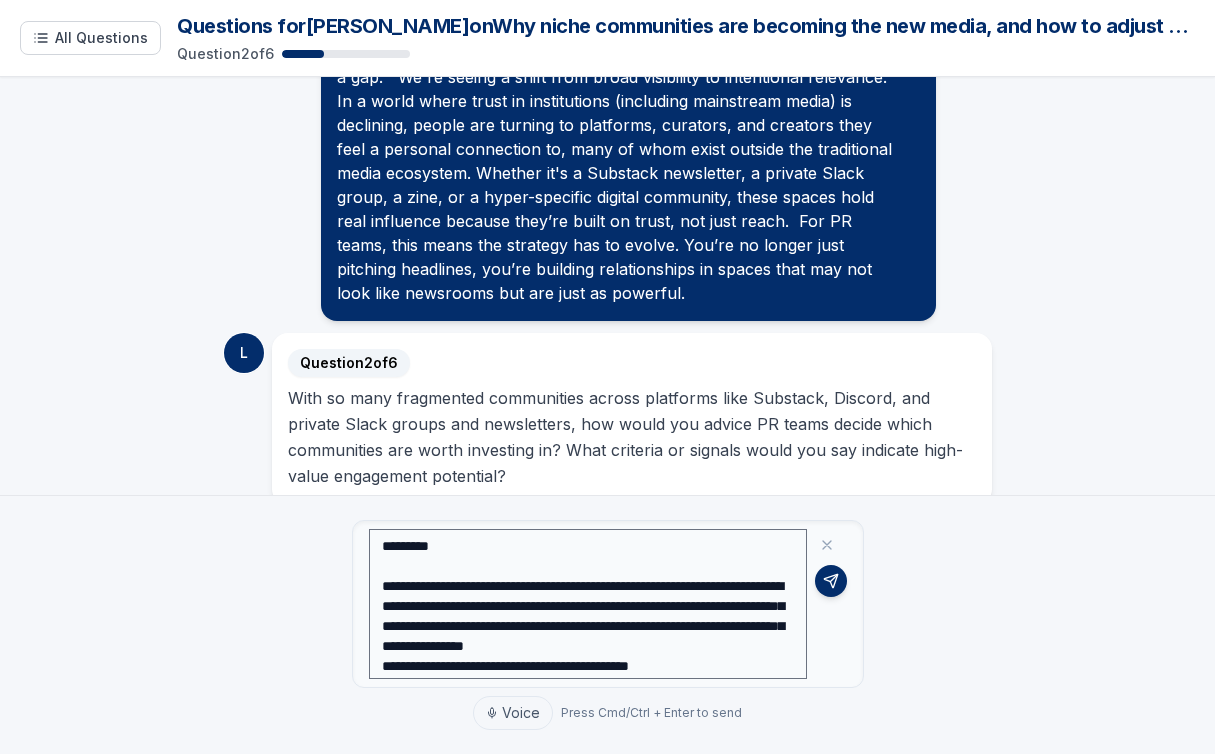 click on "**********" at bounding box center (588, 604) 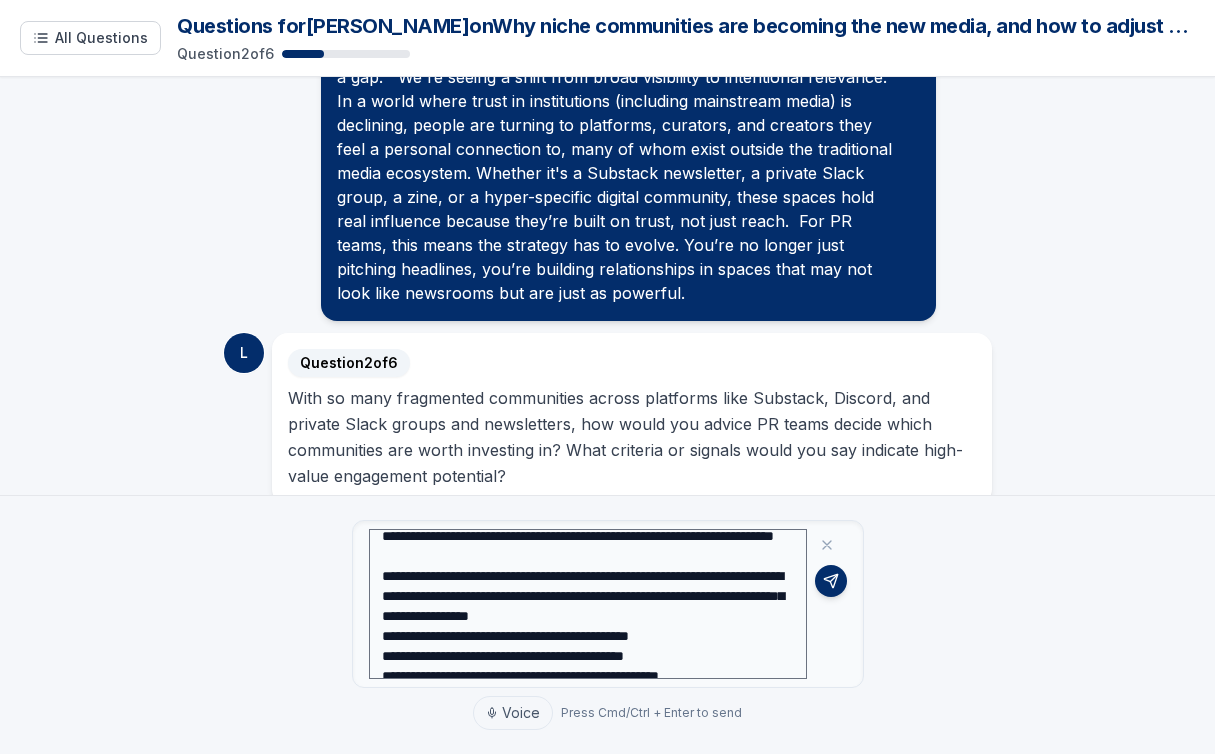 scroll, scrollTop: 210, scrollLeft: 0, axis: vertical 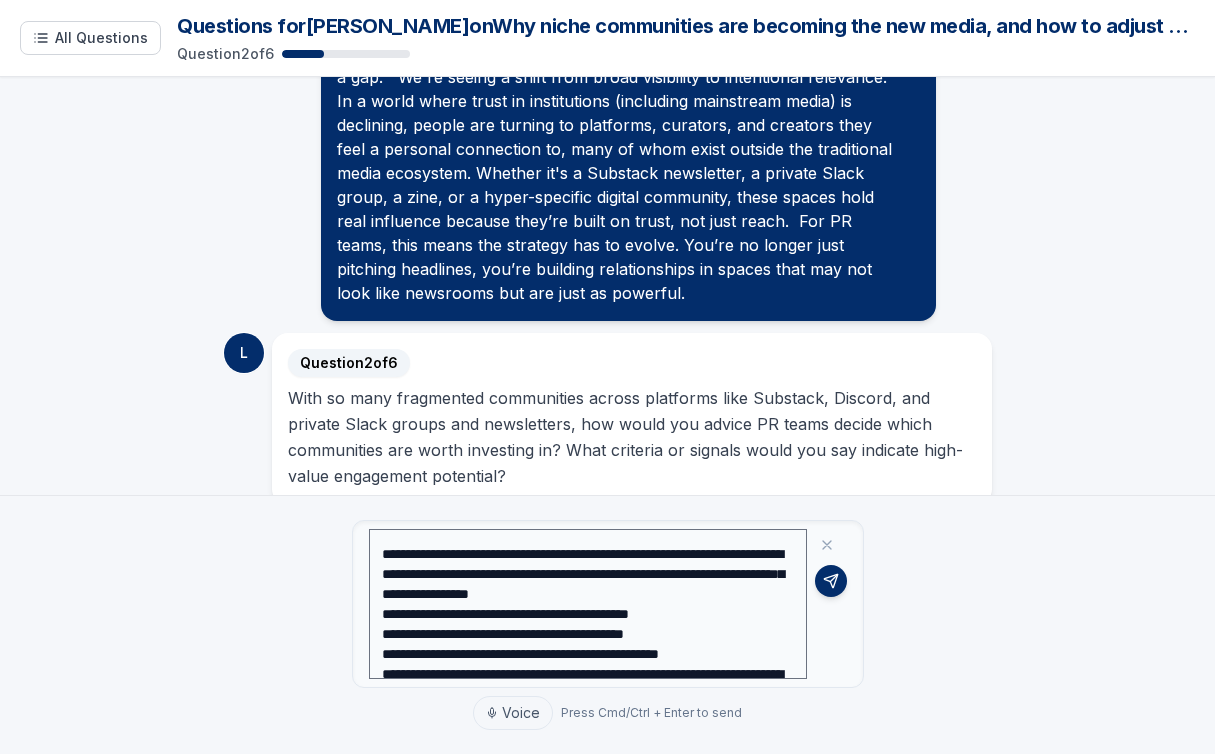 click on "**********" at bounding box center [588, 604] 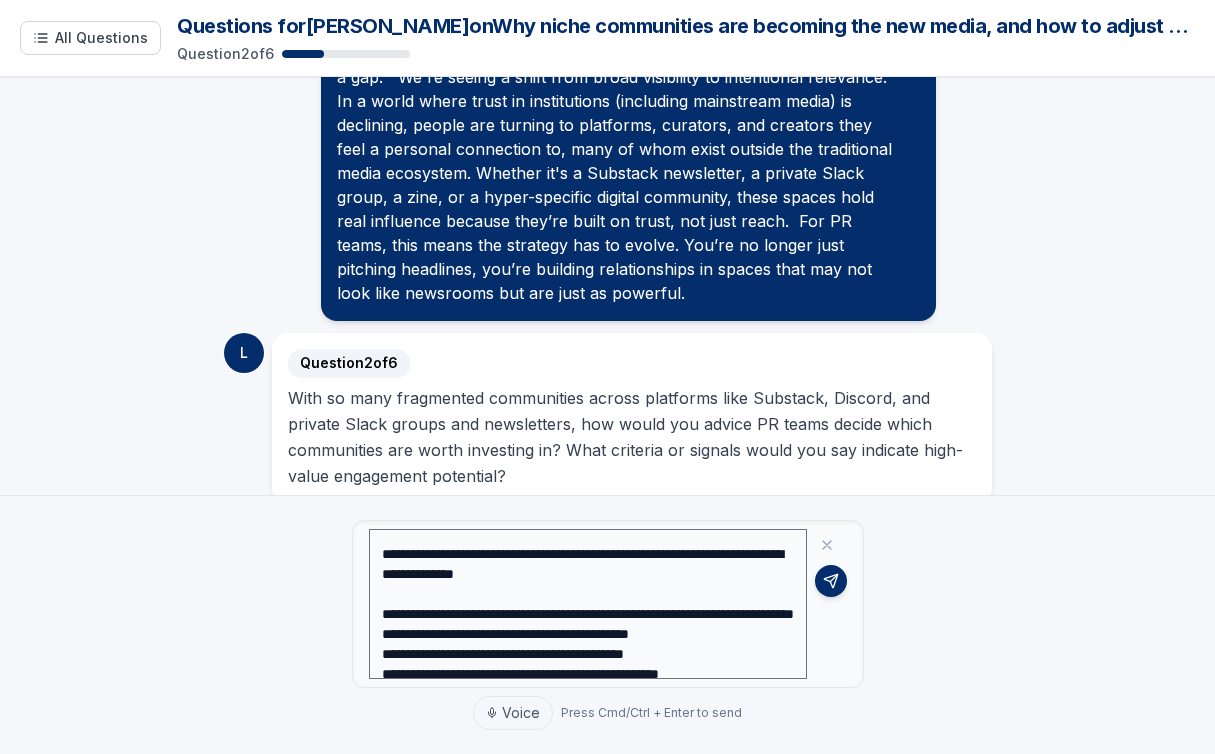 scroll, scrollTop: 280, scrollLeft: 0, axis: vertical 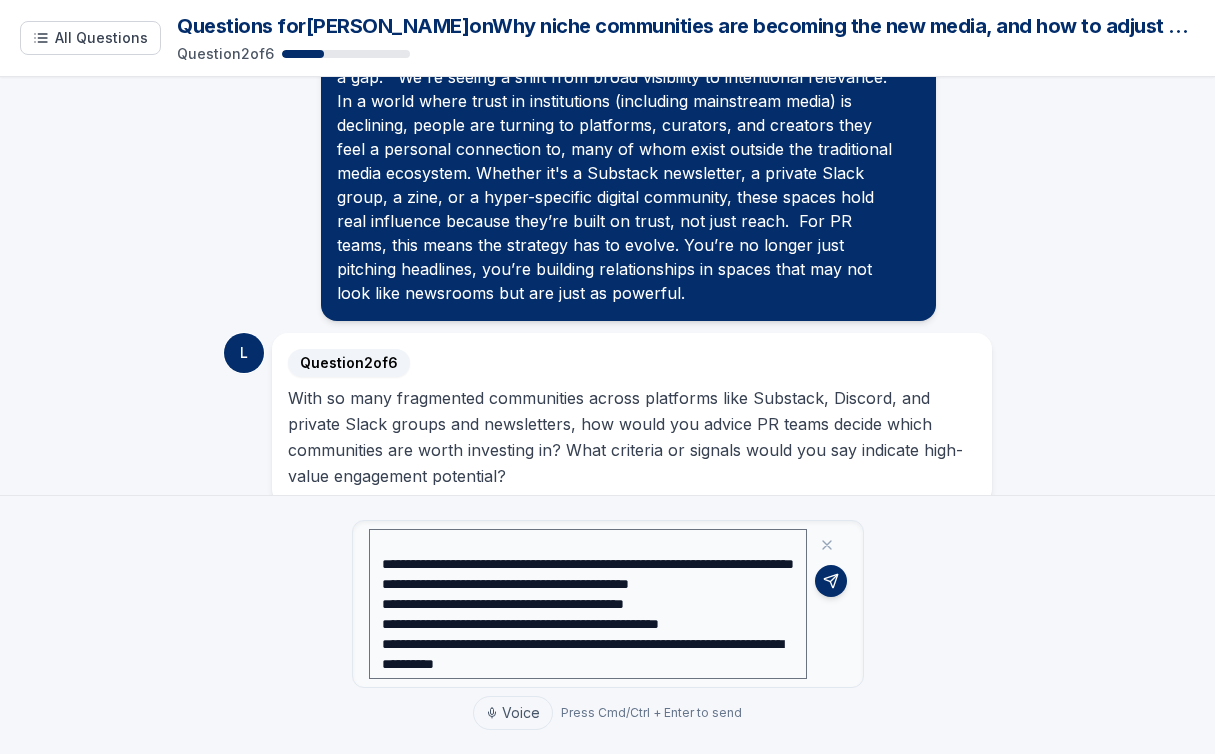 click on "**********" at bounding box center [588, 604] 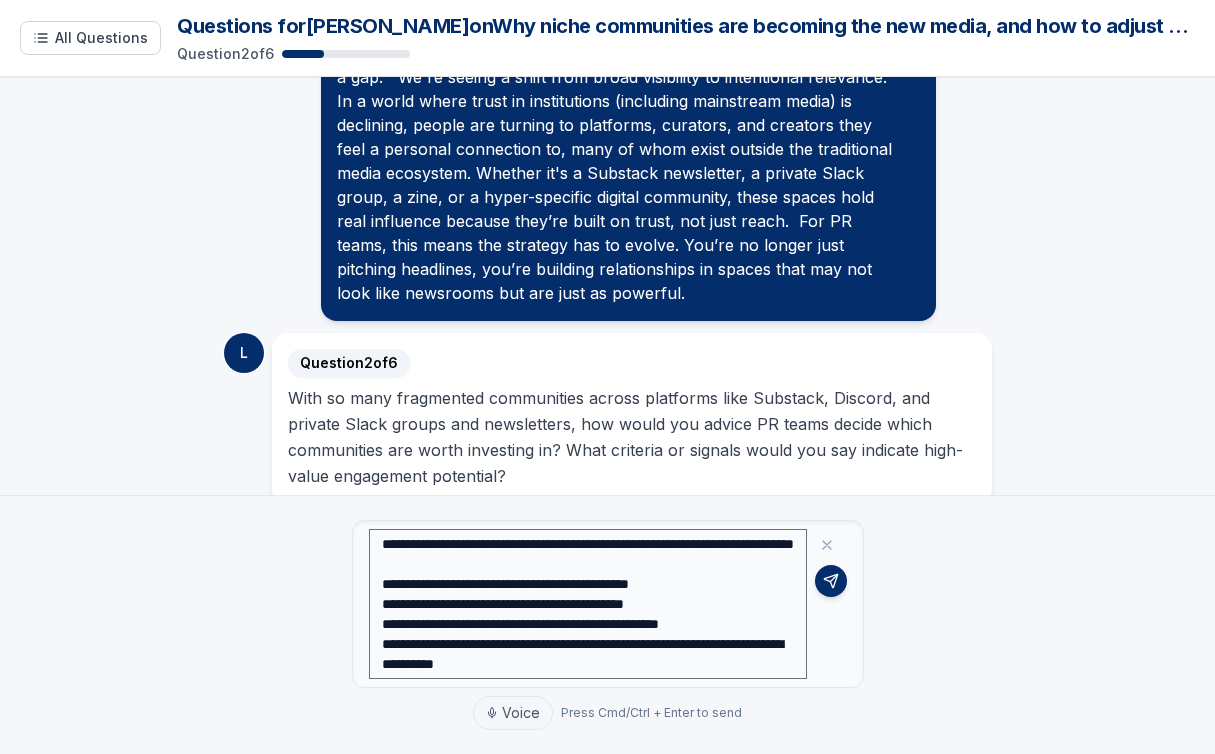 scroll, scrollTop: 360, scrollLeft: 0, axis: vertical 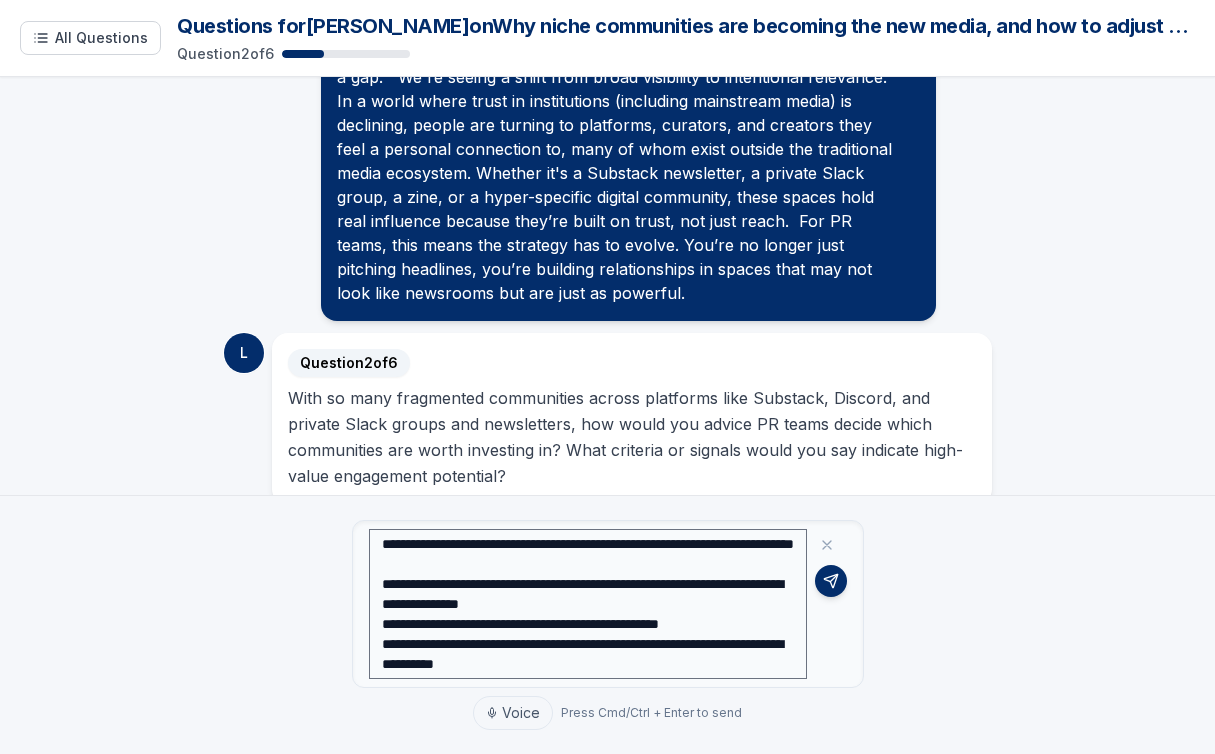 click on "**********" at bounding box center [588, 604] 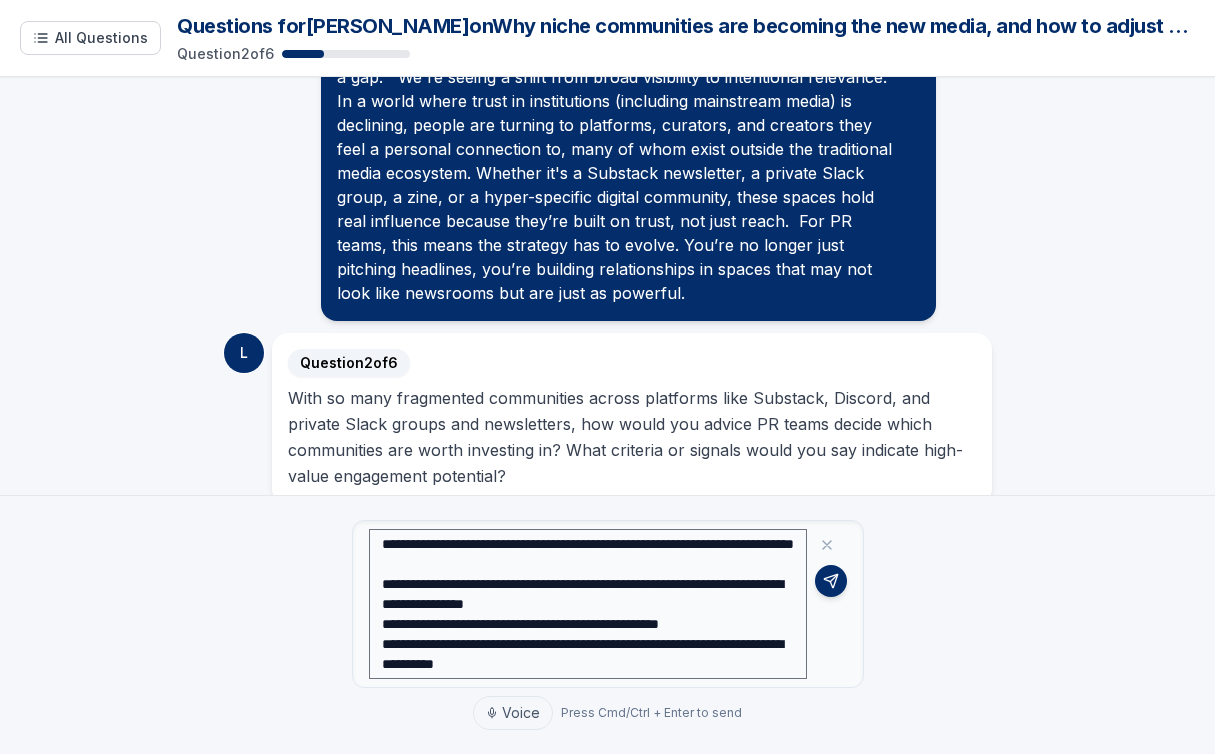 click on "**********" at bounding box center (588, 604) 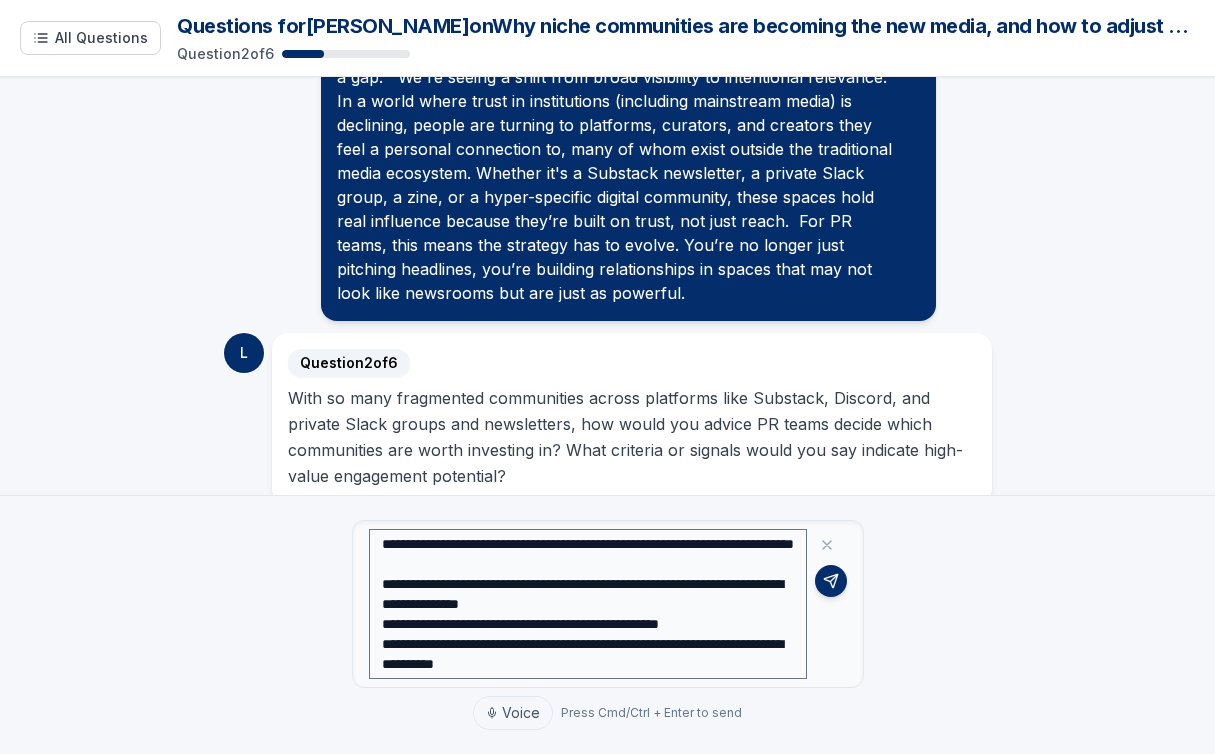 click on "**********" at bounding box center [588, 604] 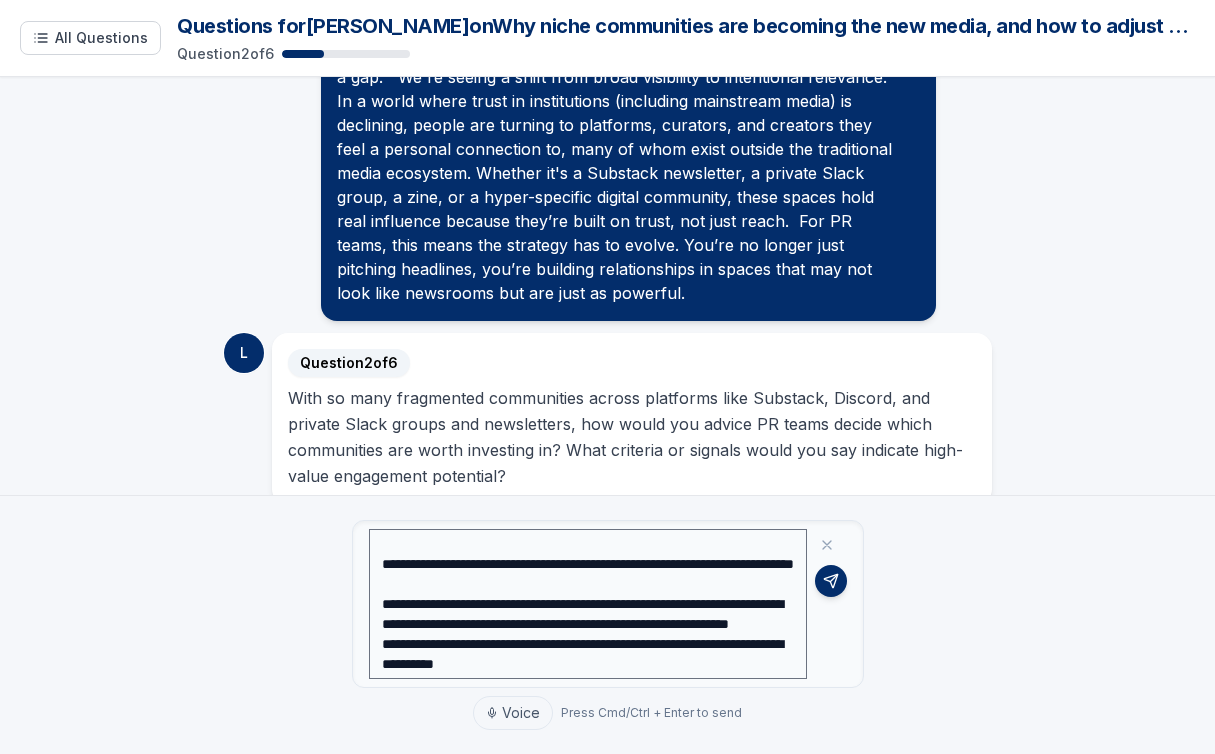 click on "**********" at bounding box center [588, 604] 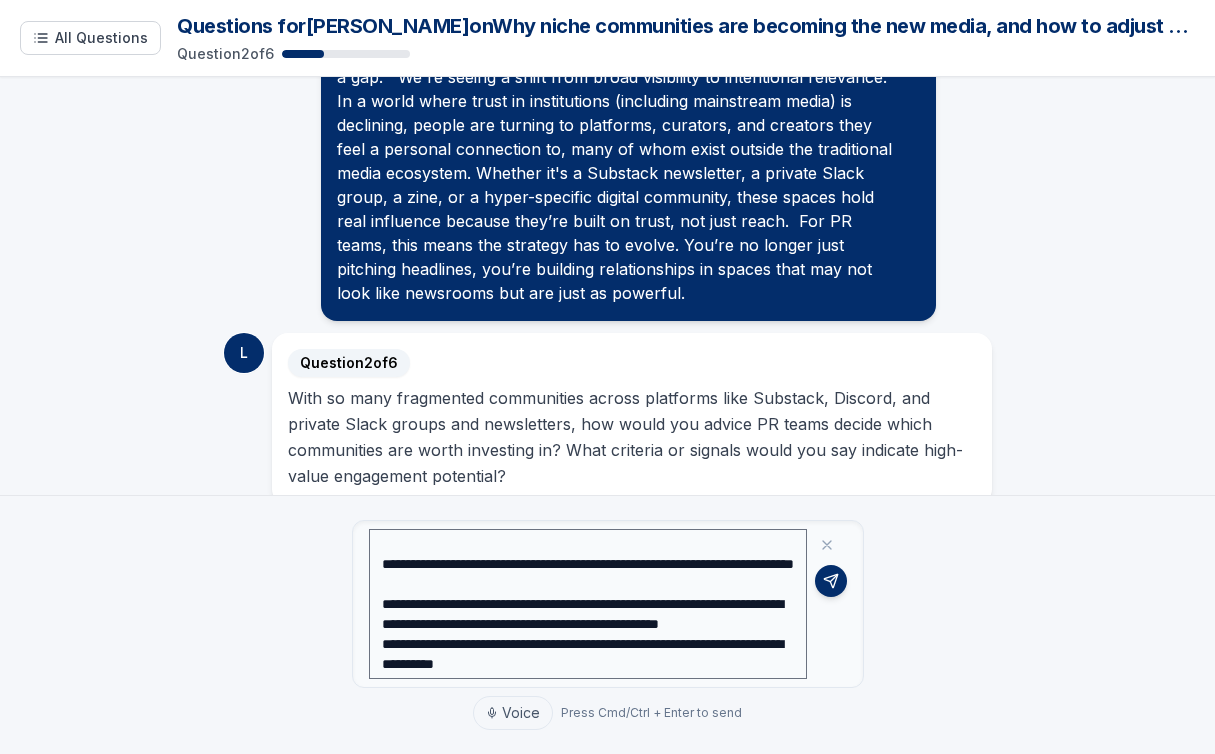 click on "**********" at bounding box center [588, 604] 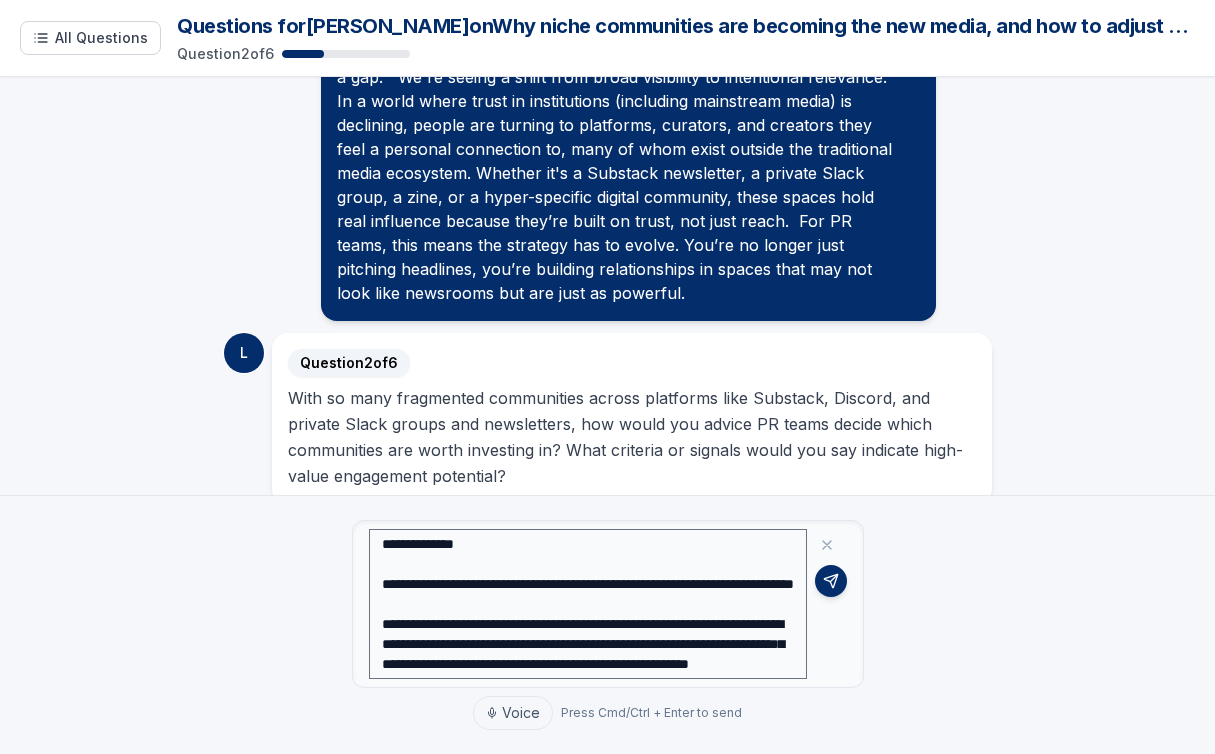 scroll, scrollTop: 340, scrollLeft: 0, axis: vertical 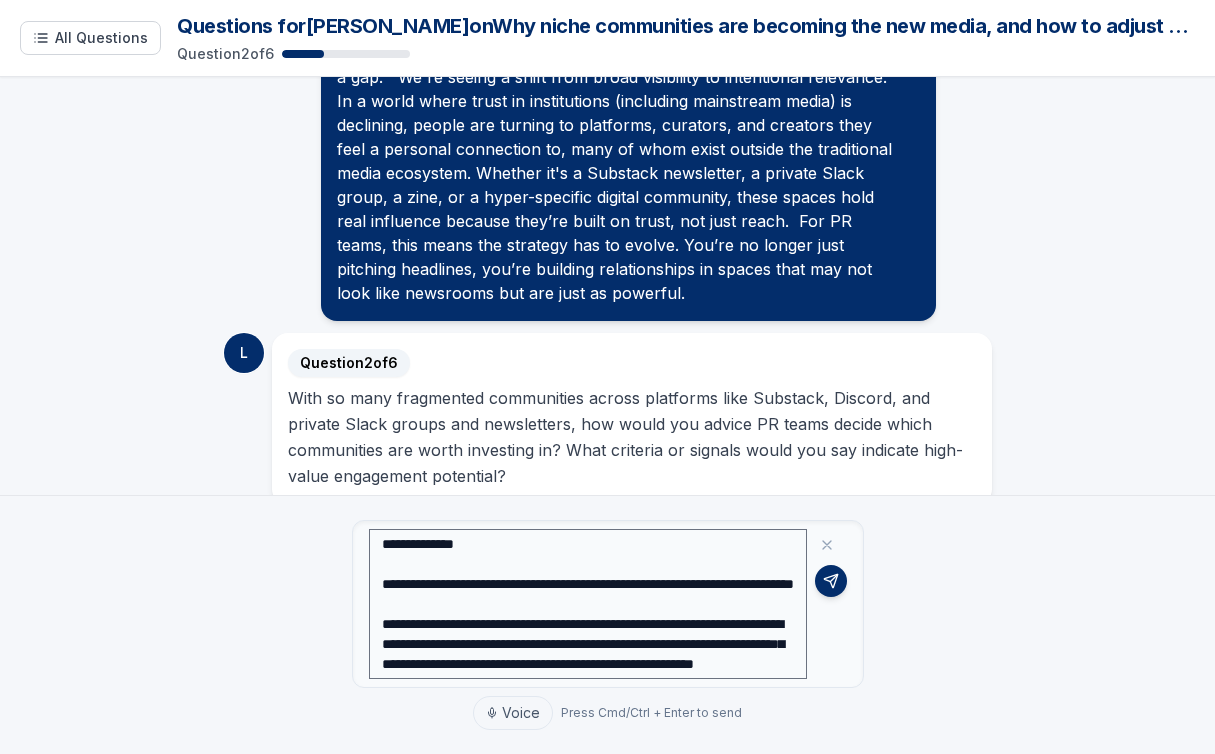click on "**********" at bounding box center [588, 604] 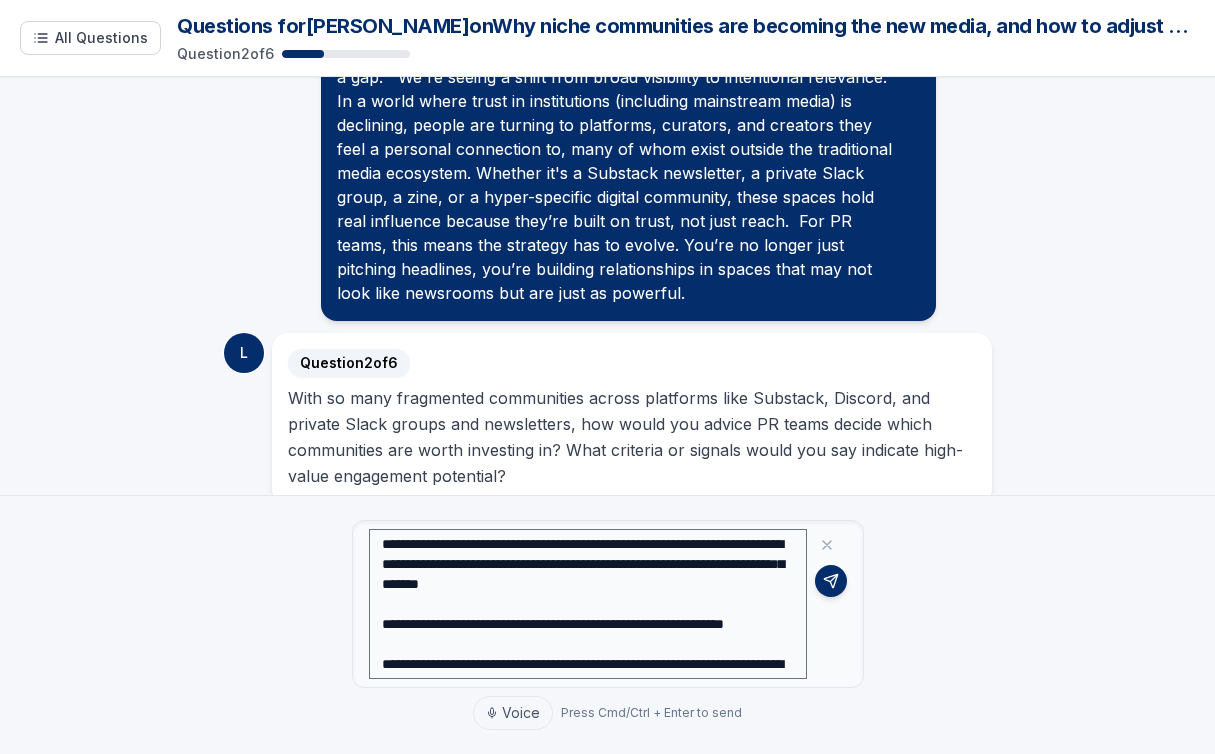 scroll, scrollTop: 12, scrollLeft: 0, axis: vertical 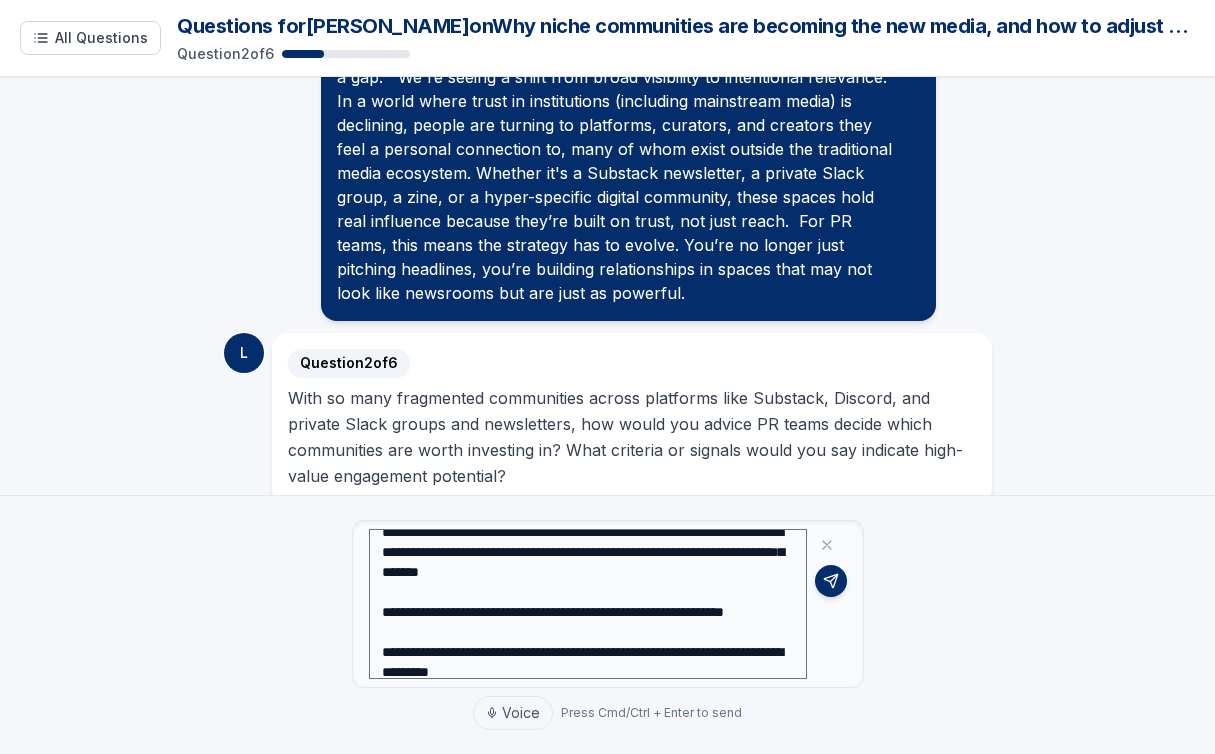 click on "**********" at bounding box center [588, 604] 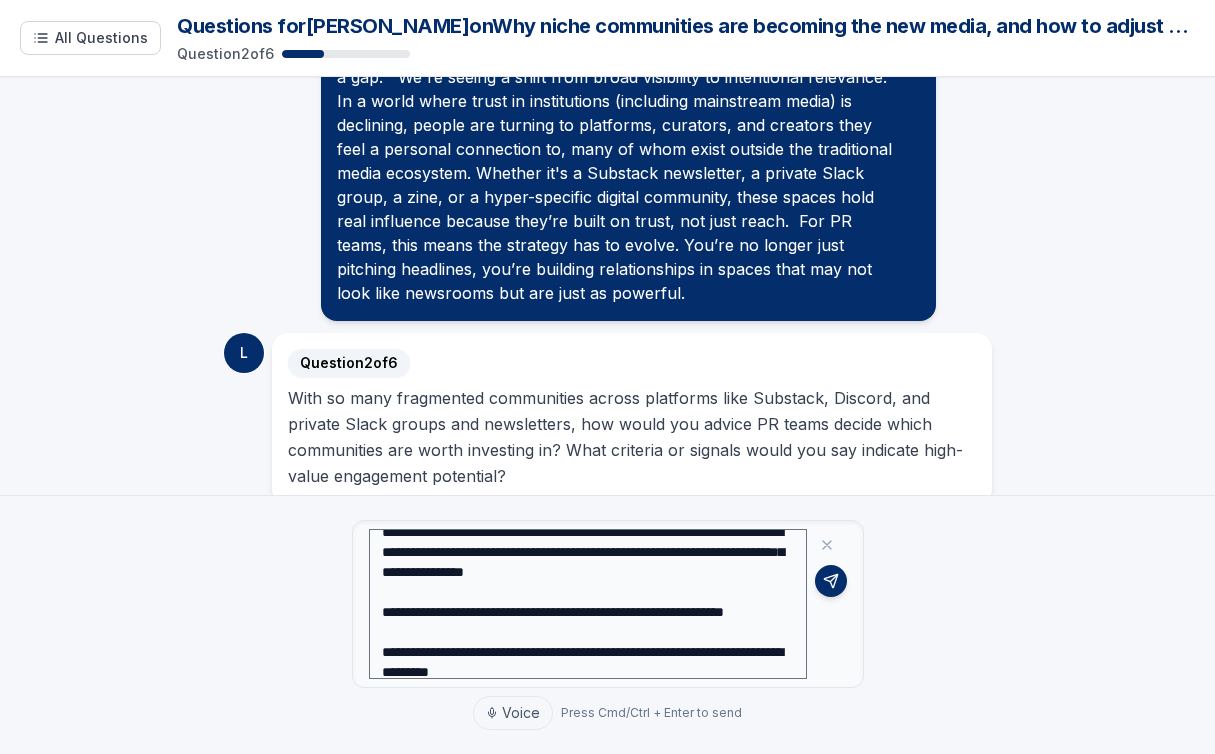 click on "**********" at bounding box center (588, 604) 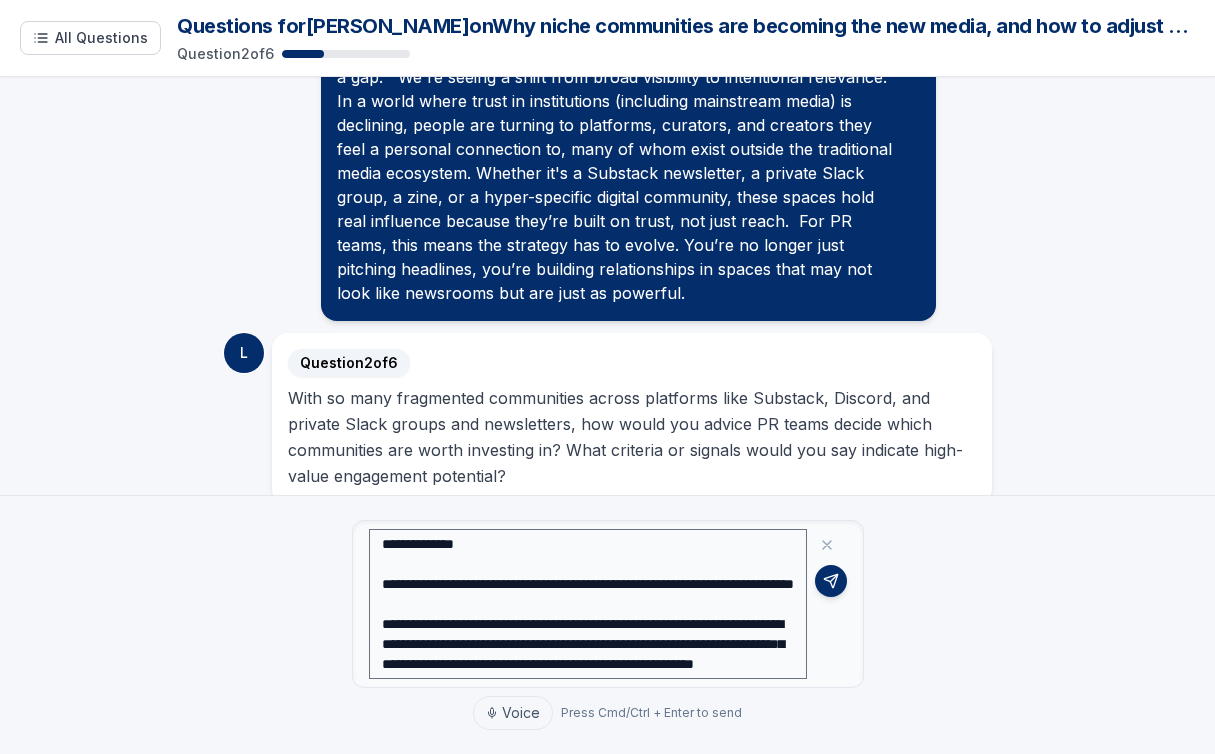 scroll, scrollTop: 340, scrollLeft: 0, axis: vertical 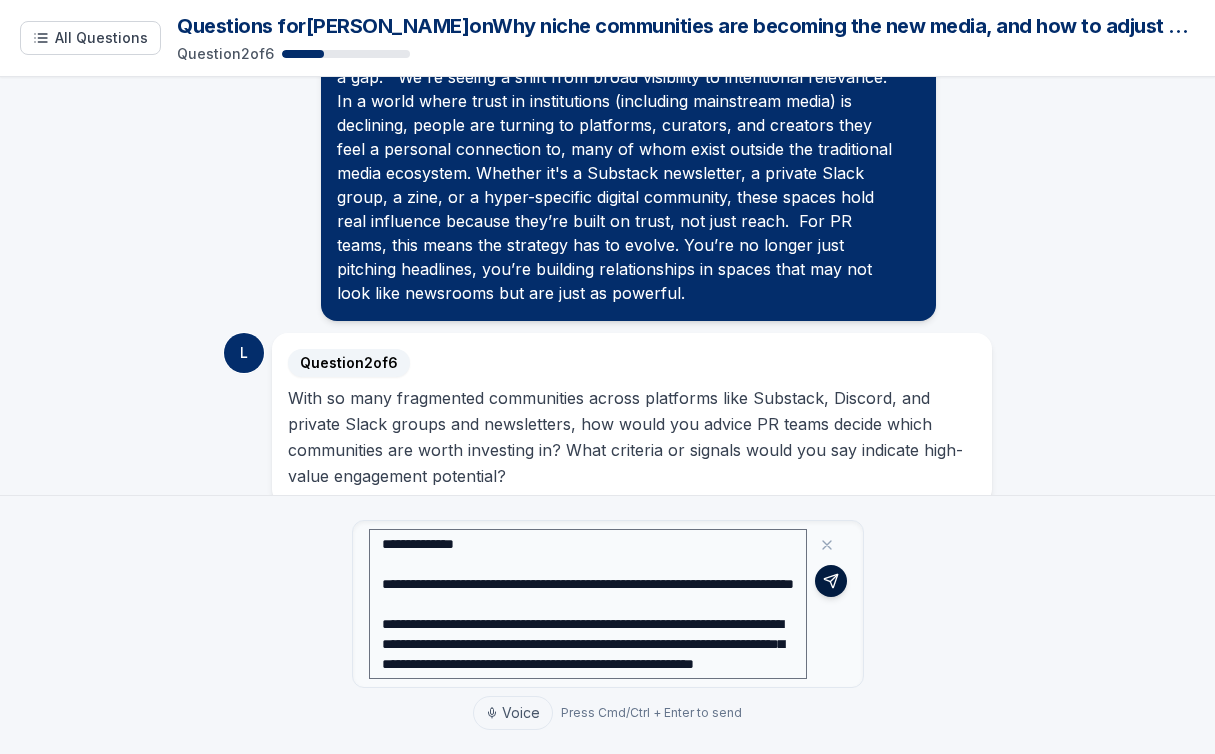 type on "**********" 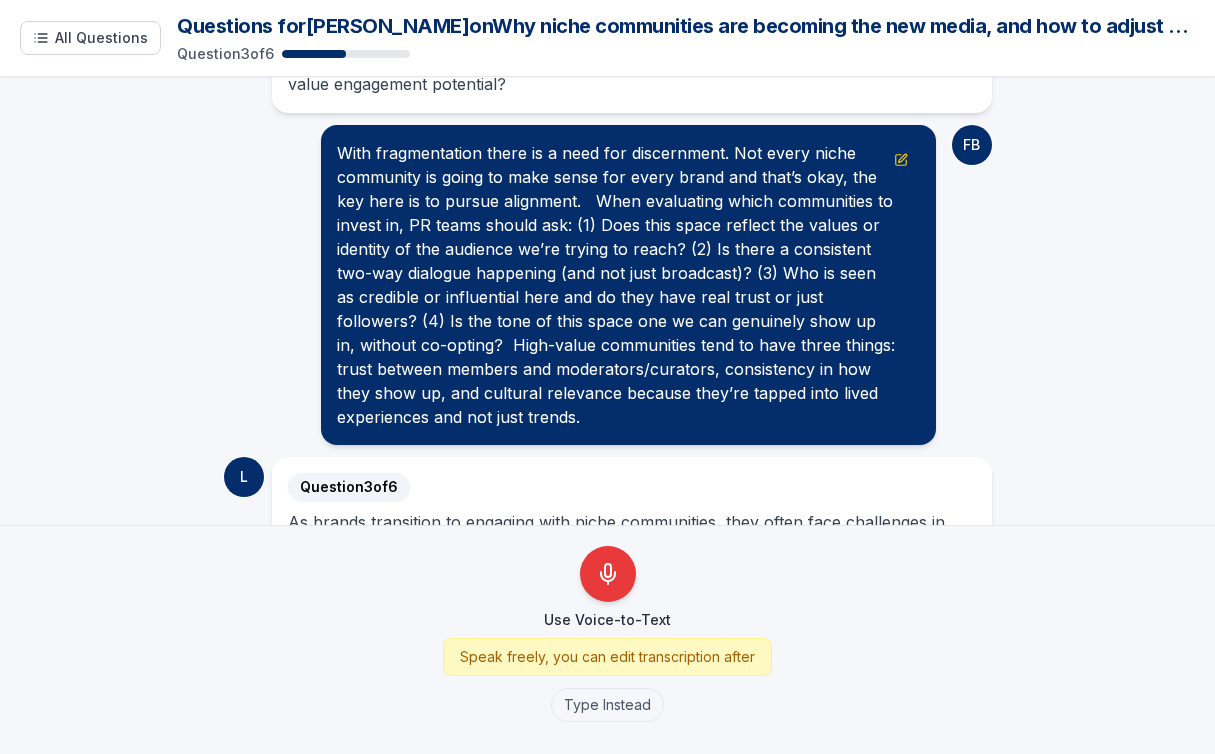 scroll, scrollTop: 914, scrollLeft: 0, axis: vertical 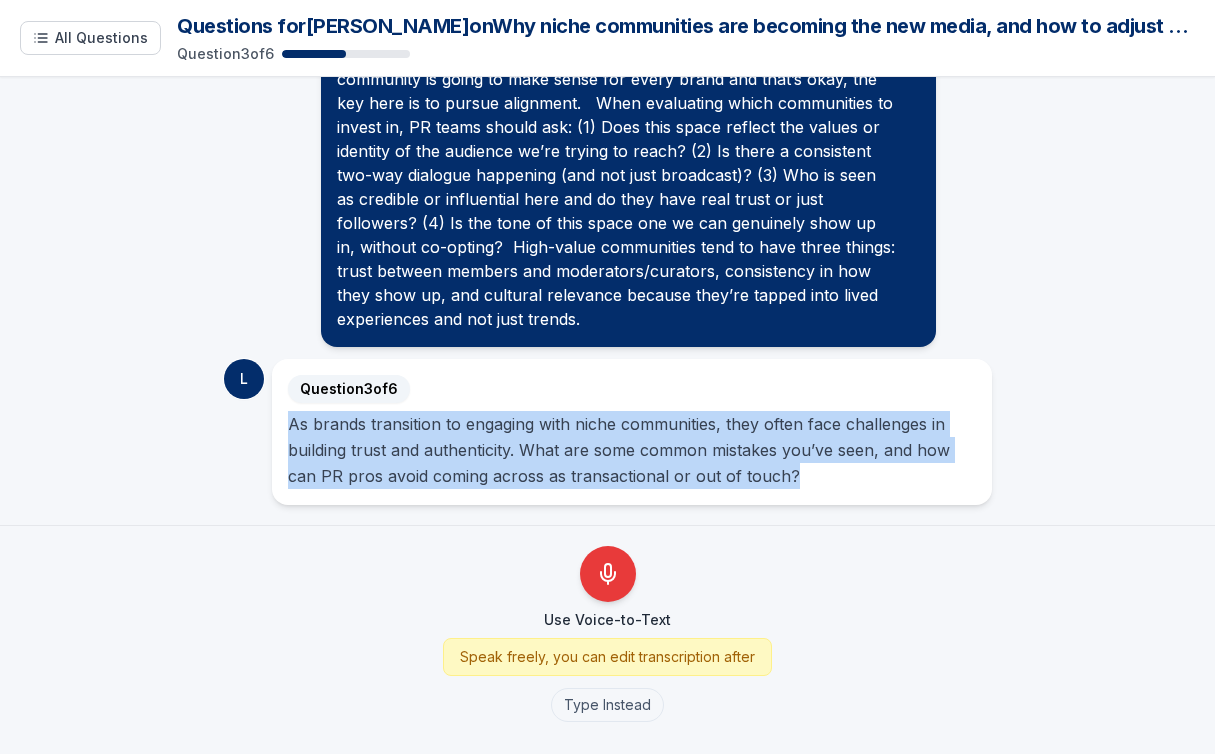 drag, startPoint x: 809, startPoint y: 482, endPoint x: 287, endPoint y: 425, distance: 525.10284 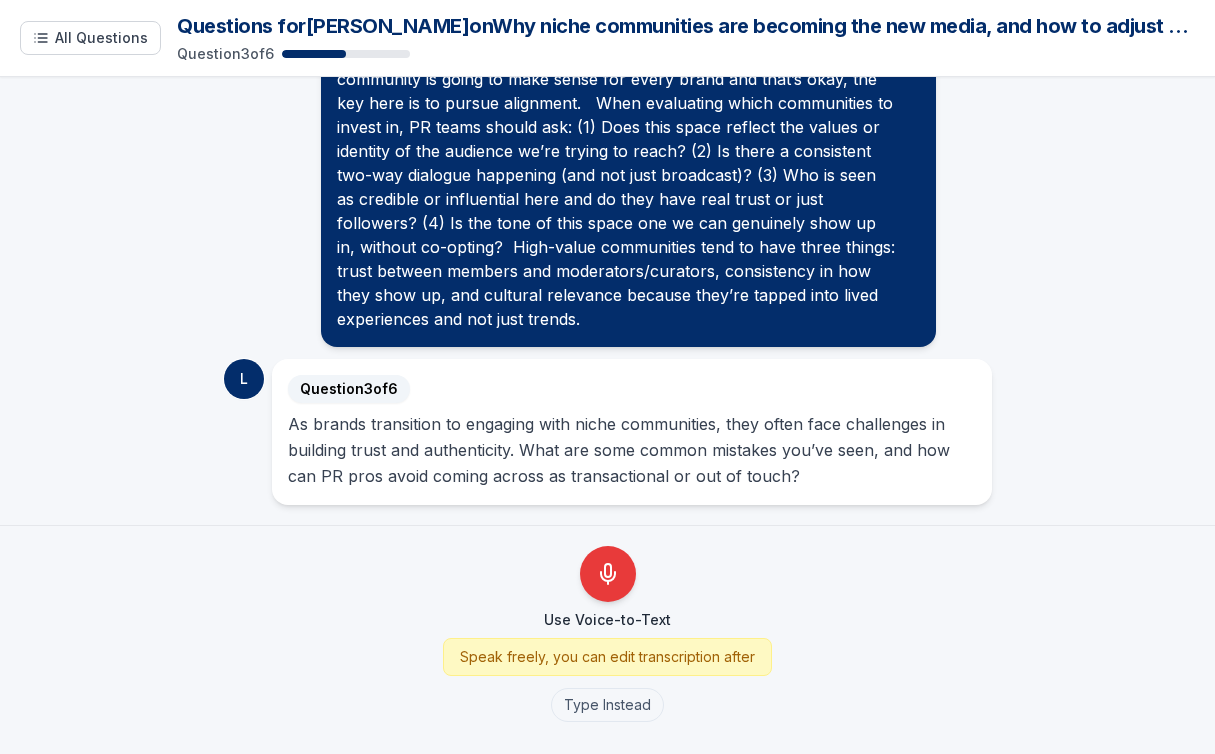 click on "As brands transition to engaging with niche communities, they often face challenges in building trust and authenticity. What are some common mistakes you’ve seen, and how can PR pros avoid coming across as transactional or out of touch?" at bounding box center [632, 450] 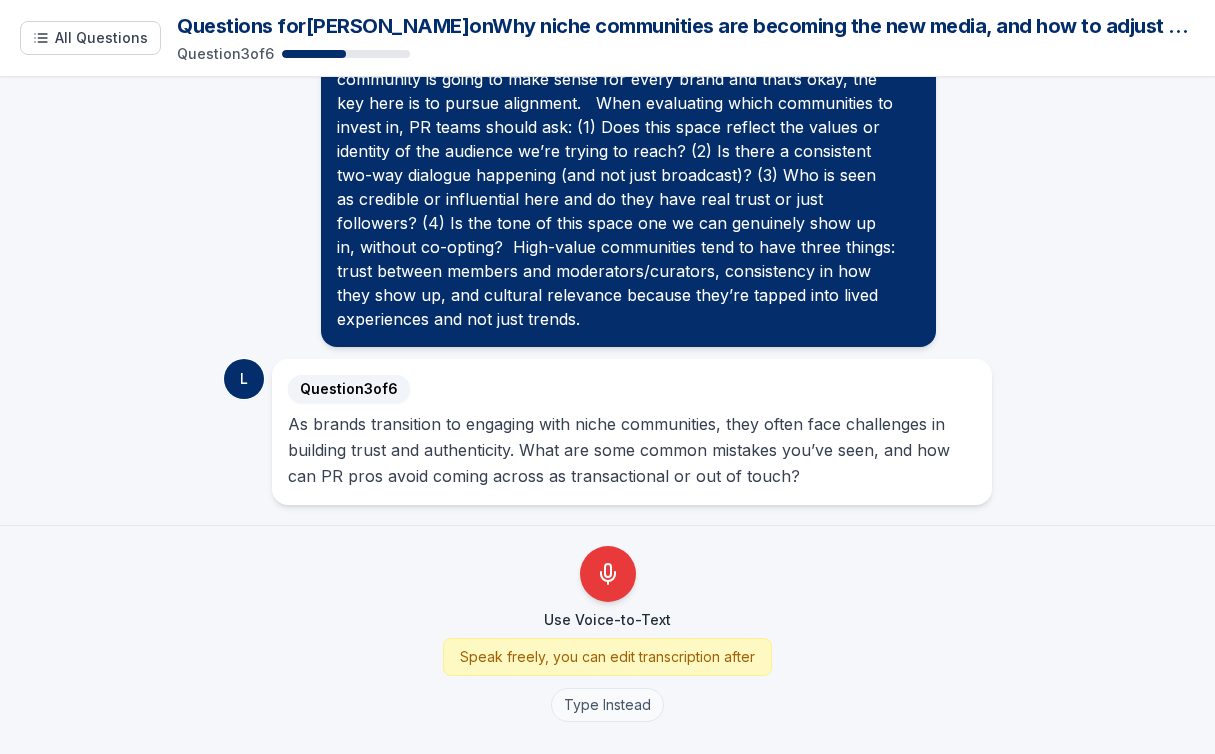 click on "Type Instead" at bounding box center [607, 705] 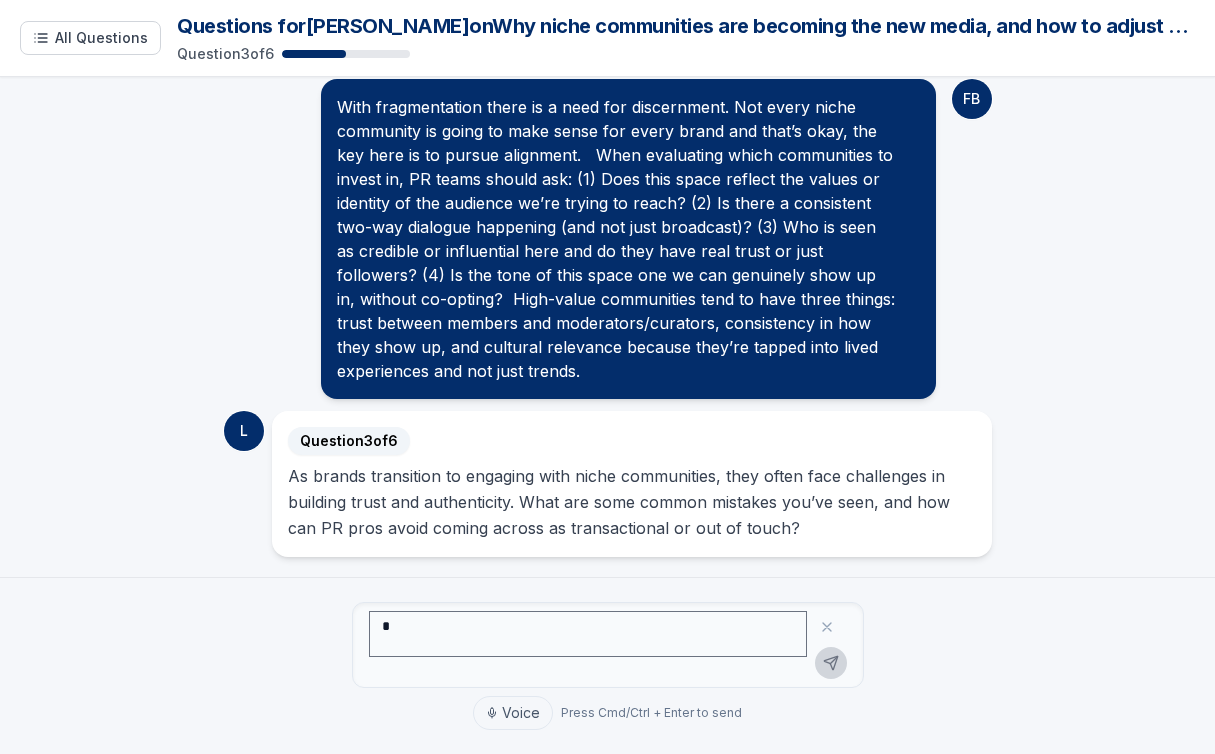 scroll, scrollTop: 862, scrollLeft: 0, axis: vertical 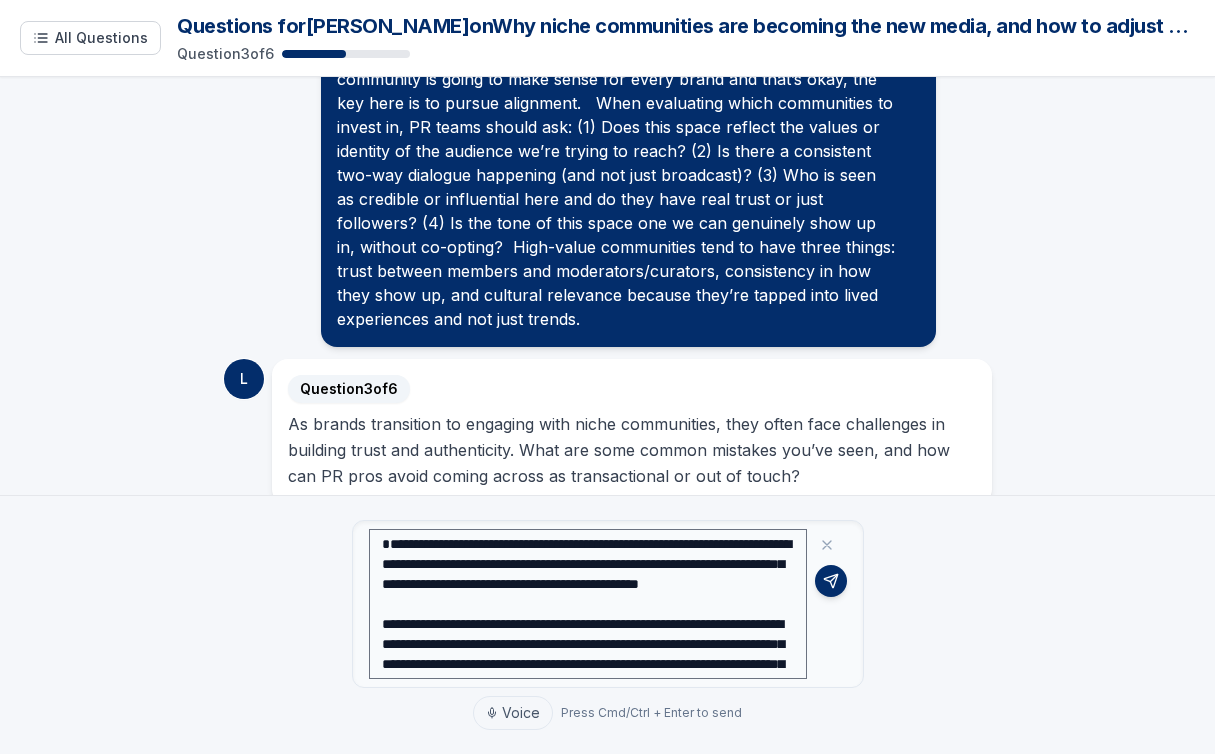 click at bounding box center (588, 604) 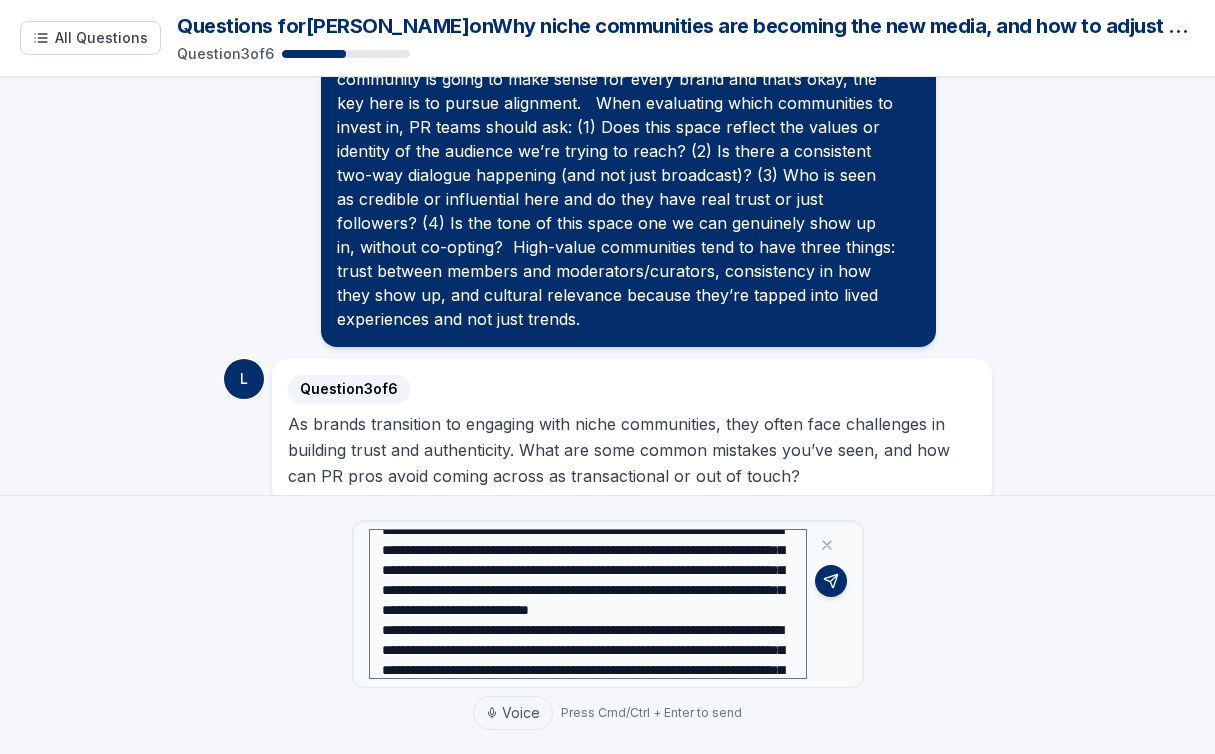 scroll, scrollTop: 143, scrollLeft: 0, axis: vertical 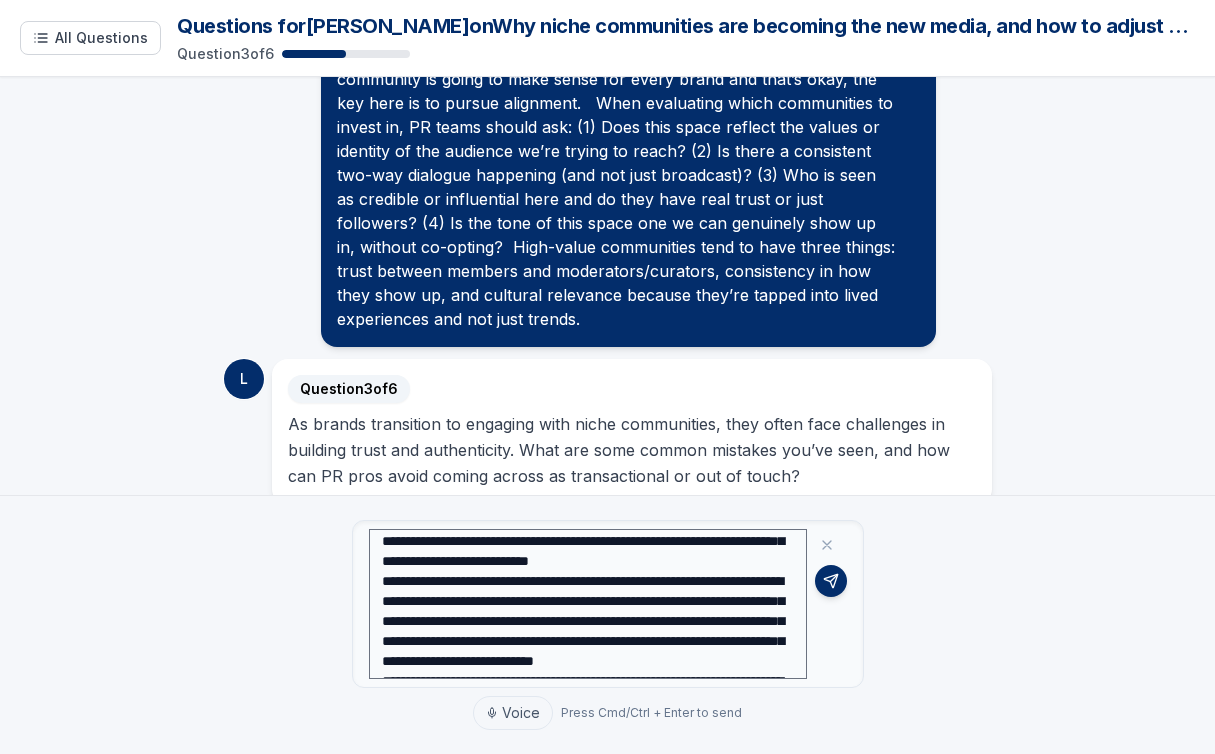 click at bounding box center (588, 604) 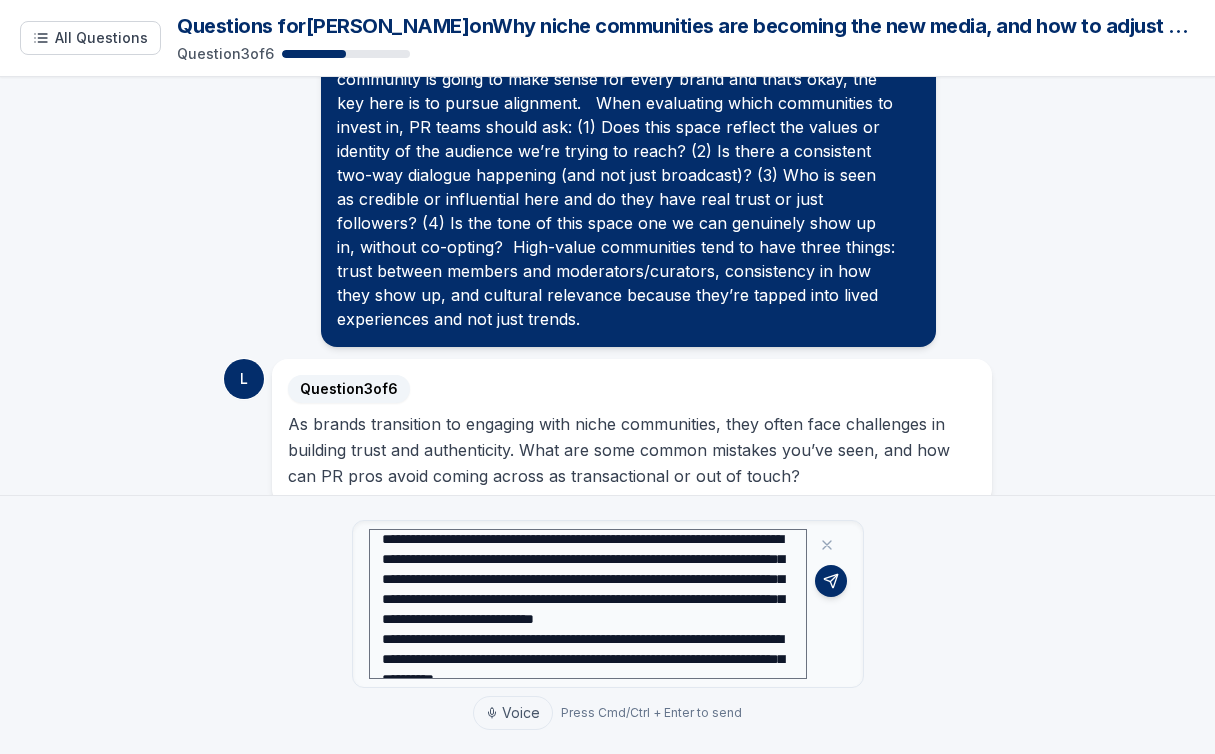 scroll, scrollTop: 200, scrollLeft: 0, axis: vertical 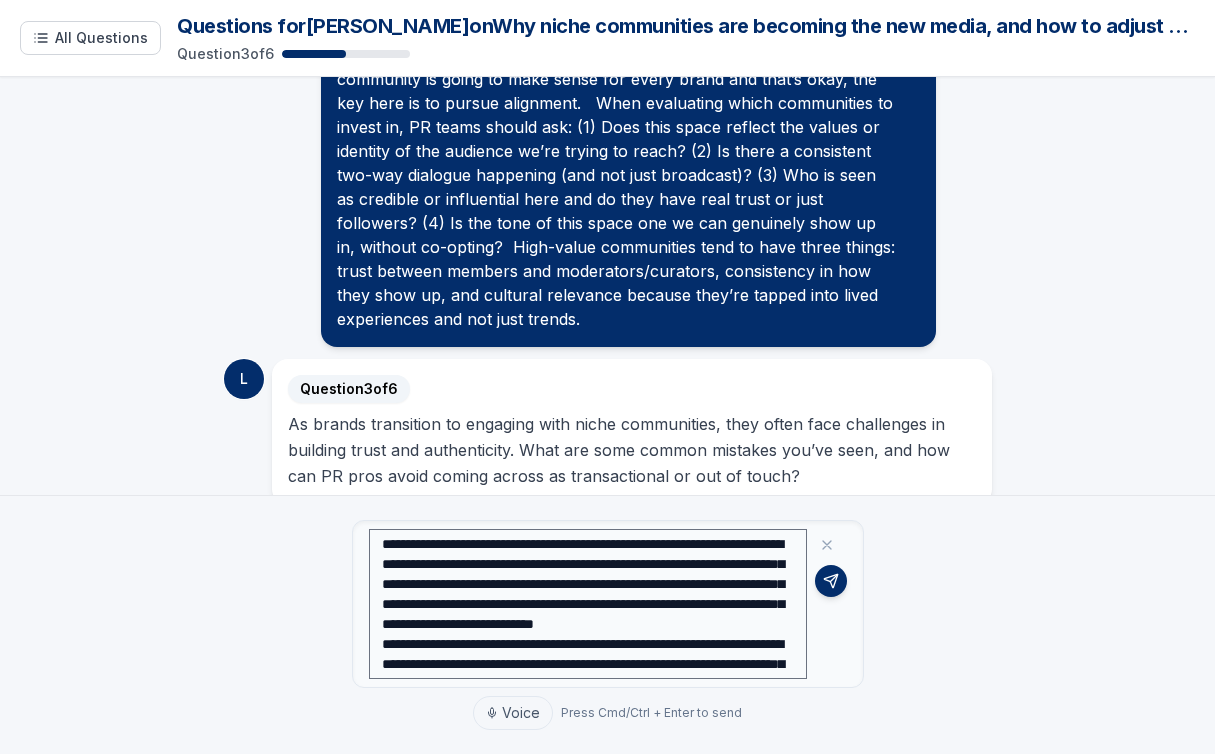 click at bounding box center [588, 604] 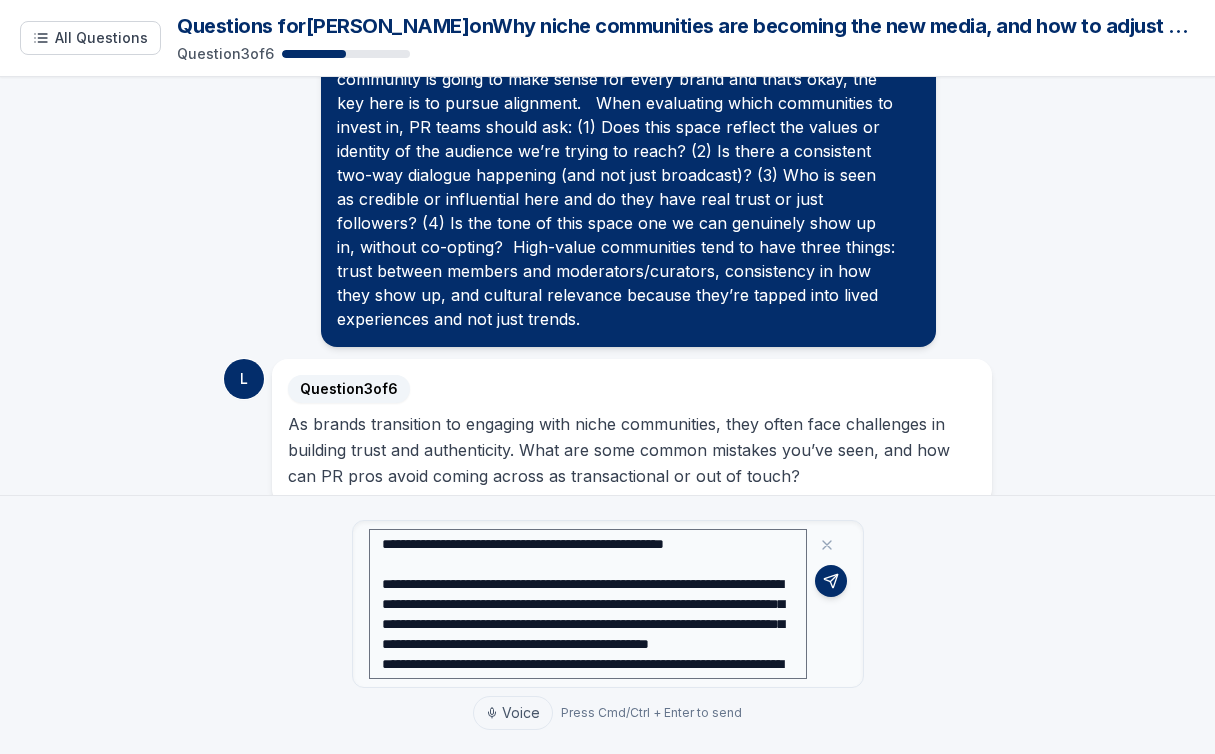 click at bounding box center (588, 604) 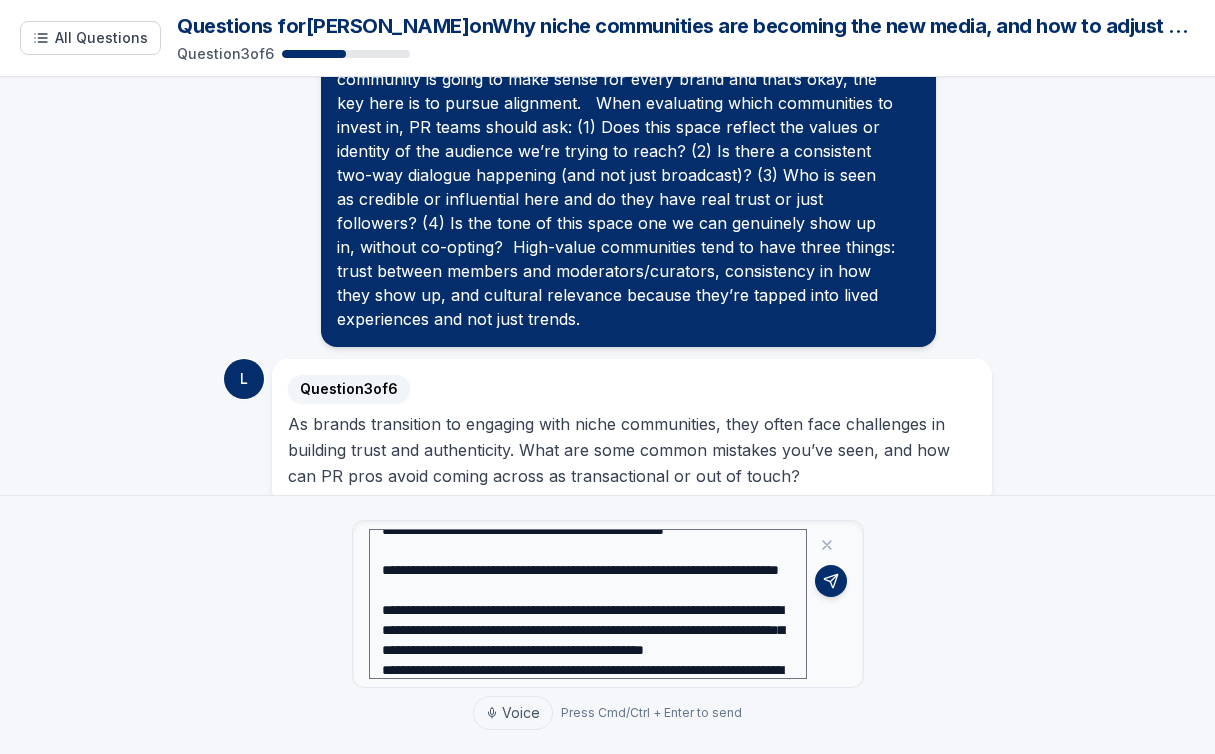 scroll, scrollTop: 215, scrollLeft: 0, axis: vertical 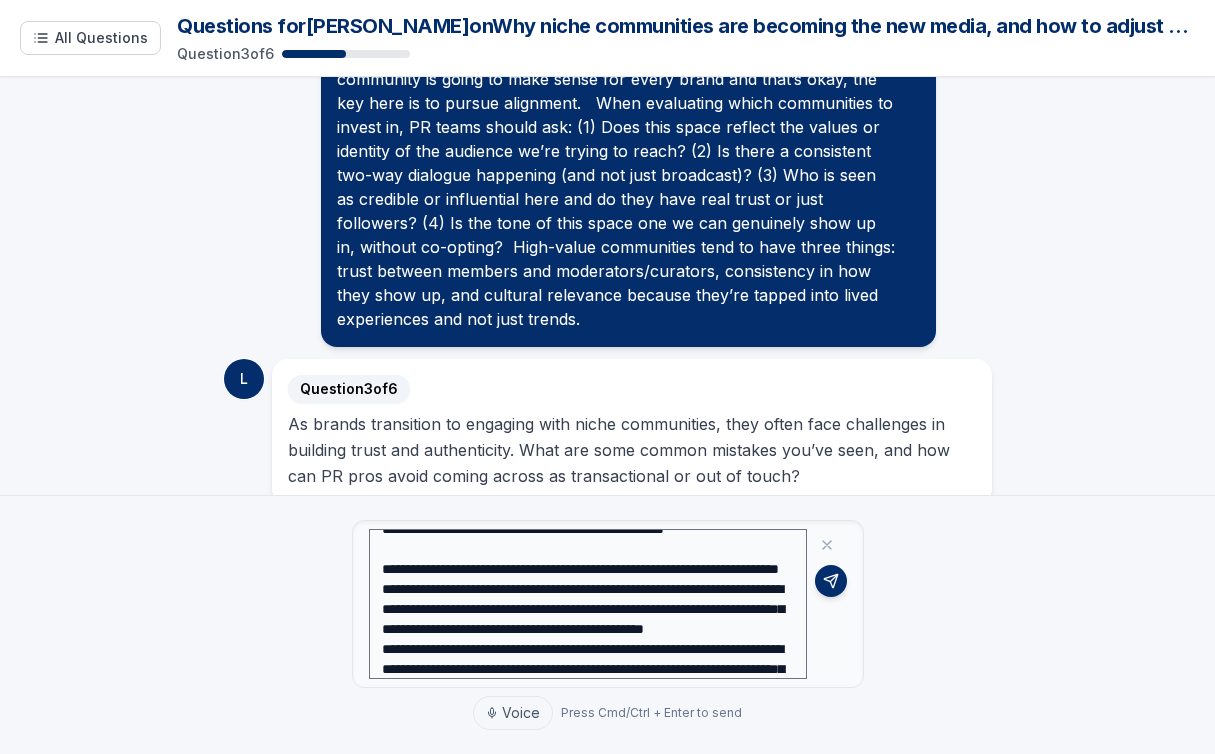 click at bounding box center [588, 604] 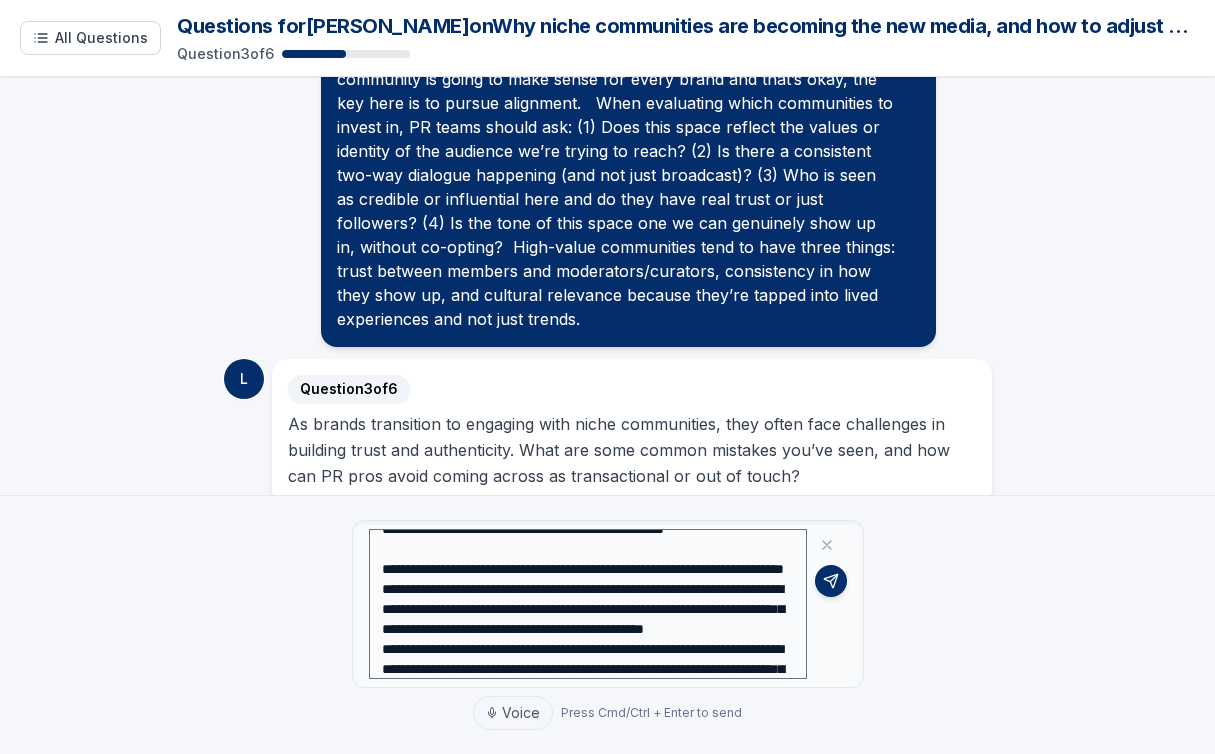 click at bounding box center (588, 604) 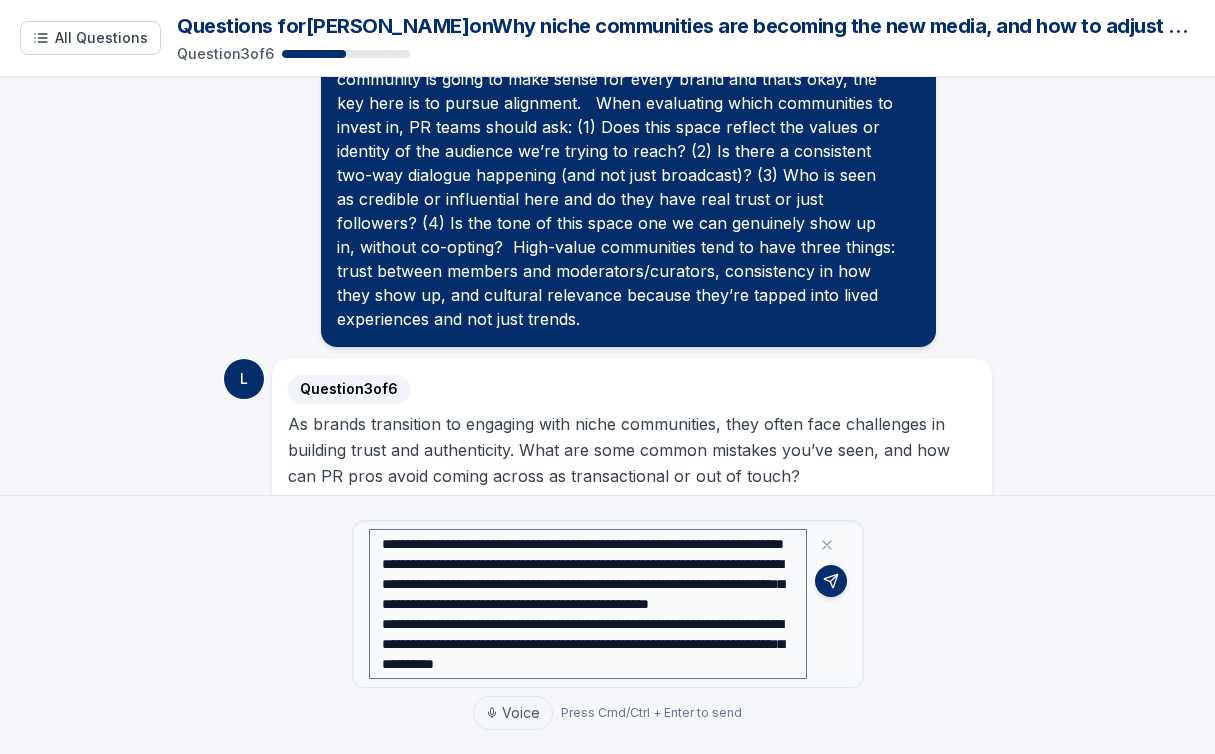 scroll, scrollTop: 274, scrollLeft: 0, axis: vertical 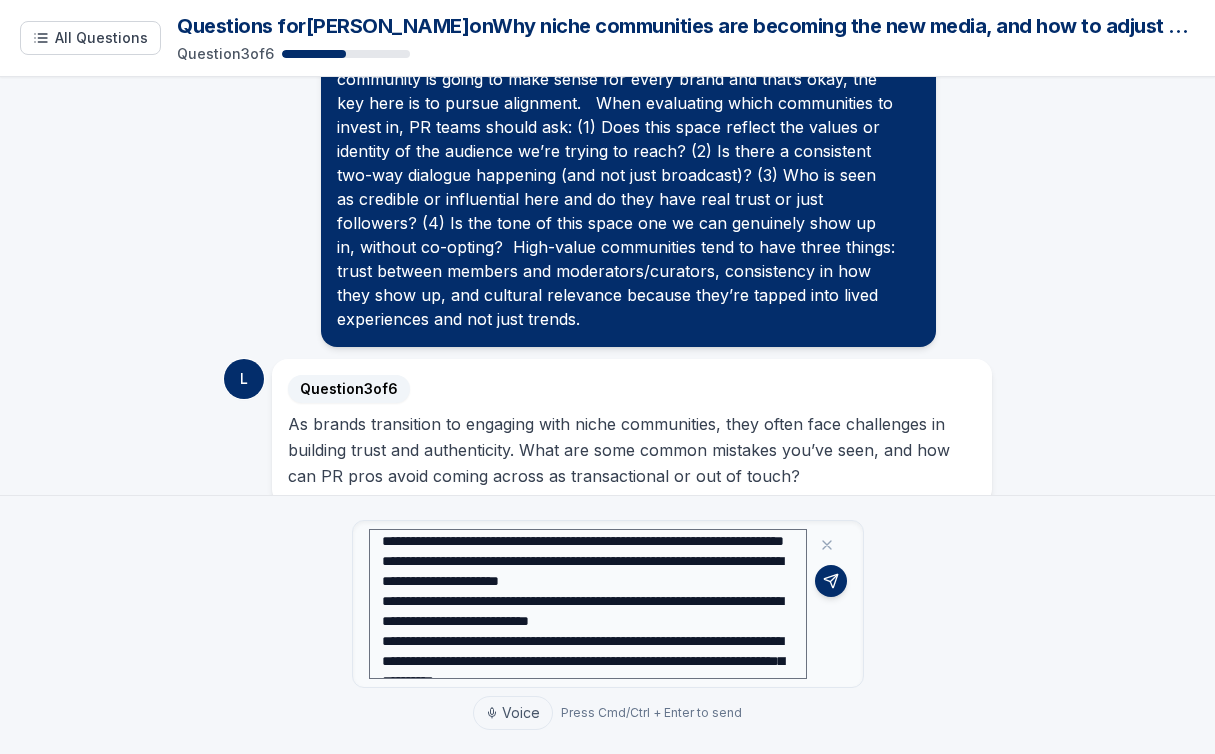 click at bounding box center (588, 604) 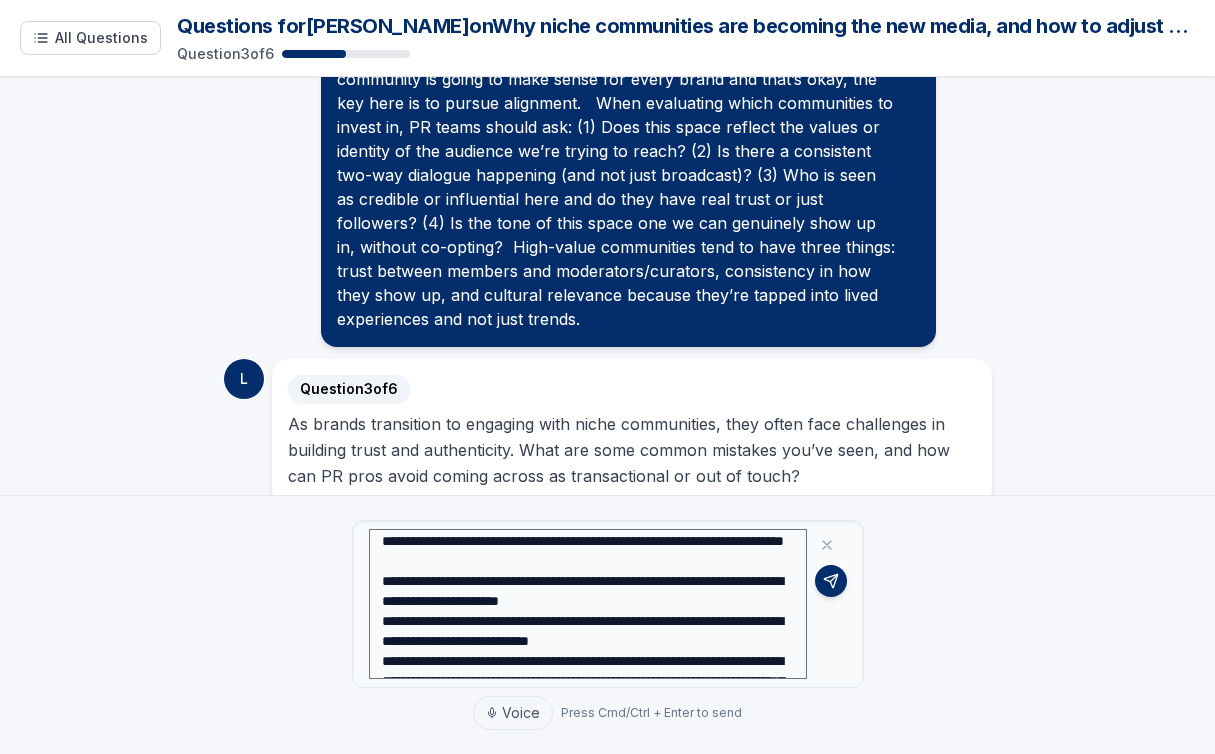 scroll, scrollTop: 289, scrollLeft: 0, axis: vertical 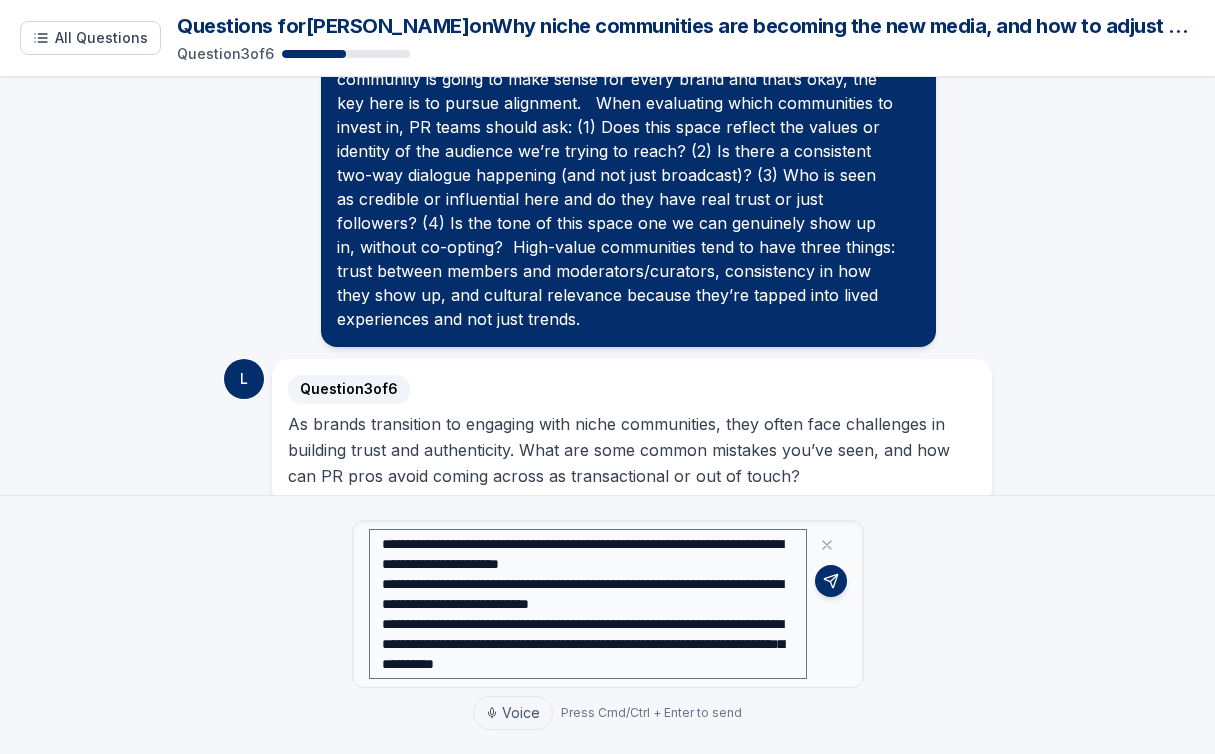 click at bounding box center (588, 604) 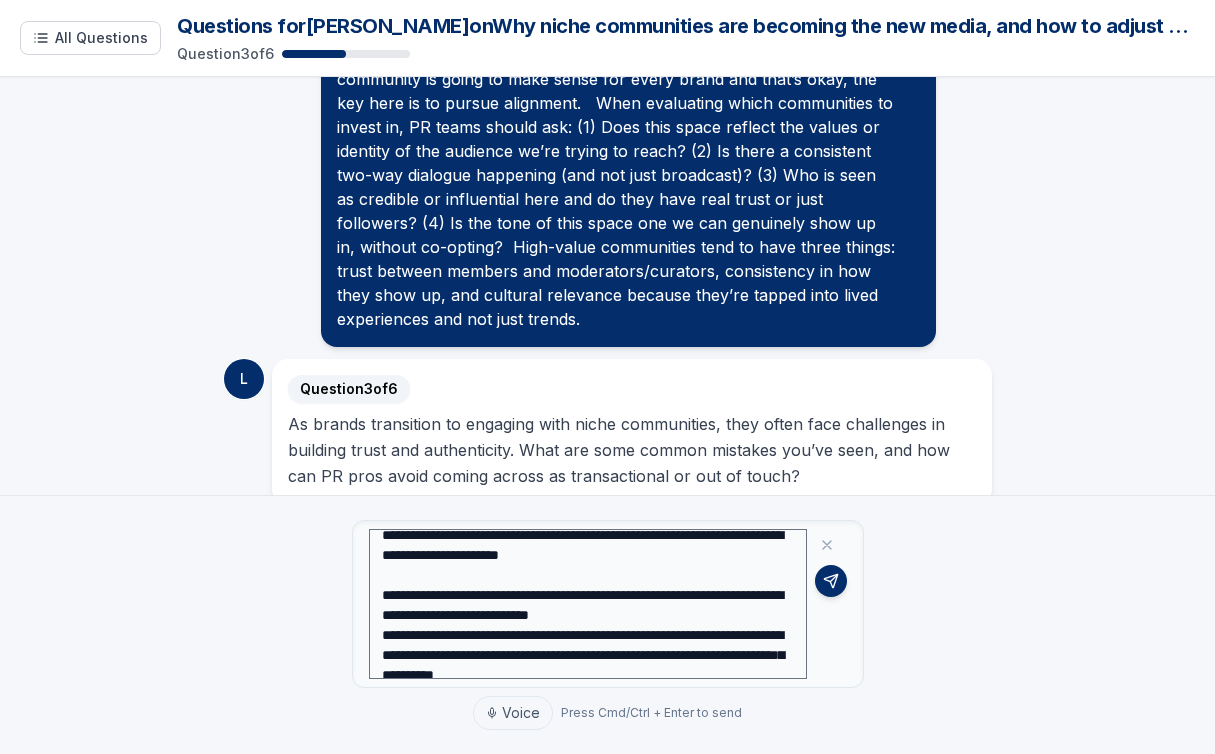 scroll, scrollTop: 380, scrollLeft: 0, axis: vertical 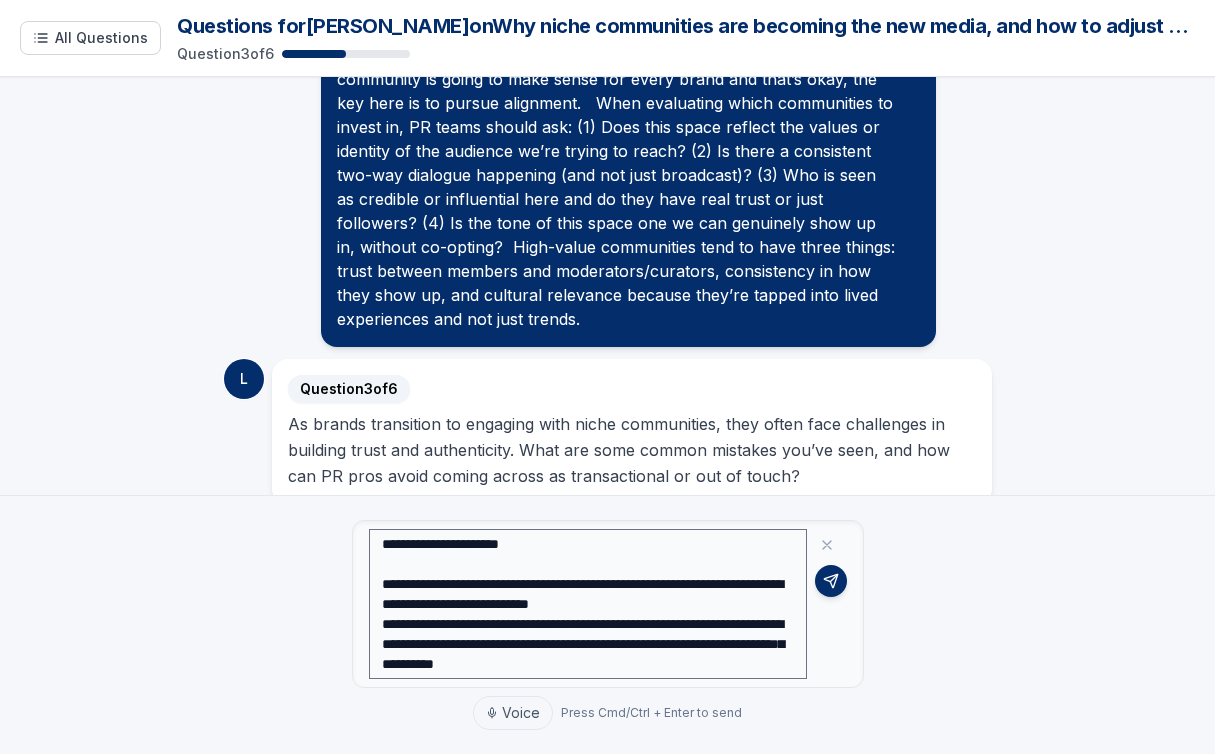 click at bounding box center [588, 604] 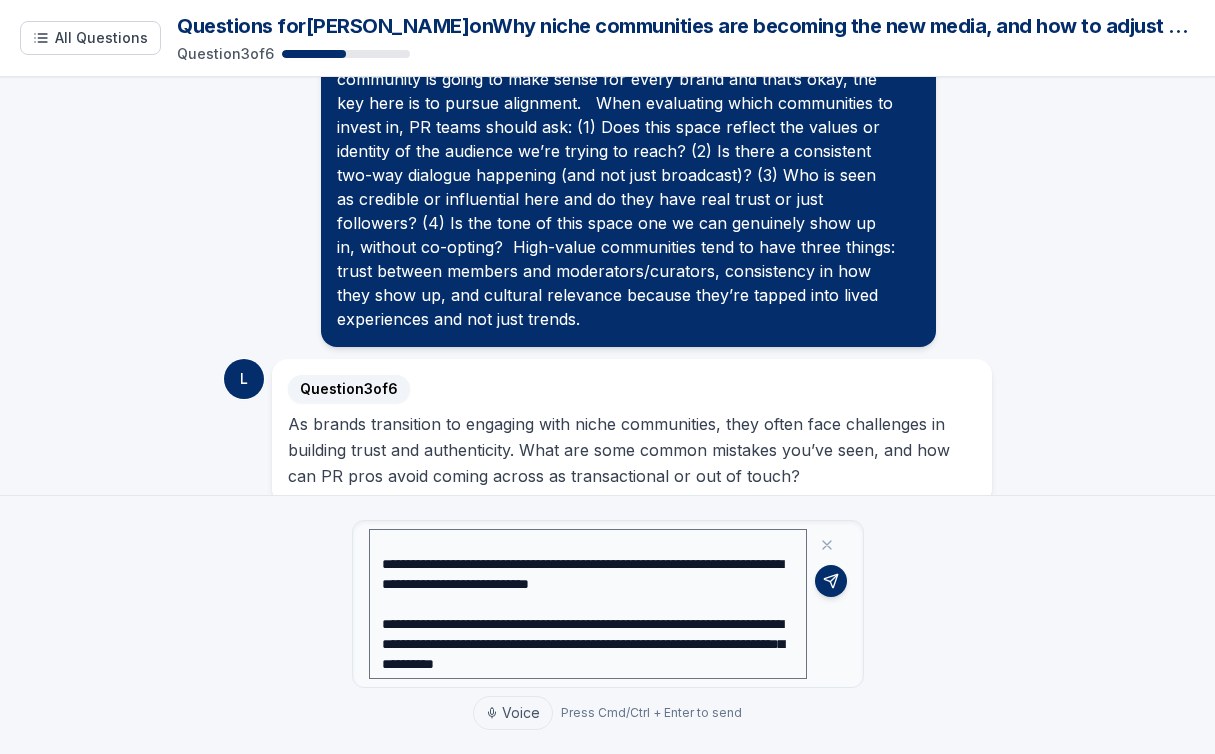 scroll, scrollTop: 400, scrollLeft: 0, axis: vertical 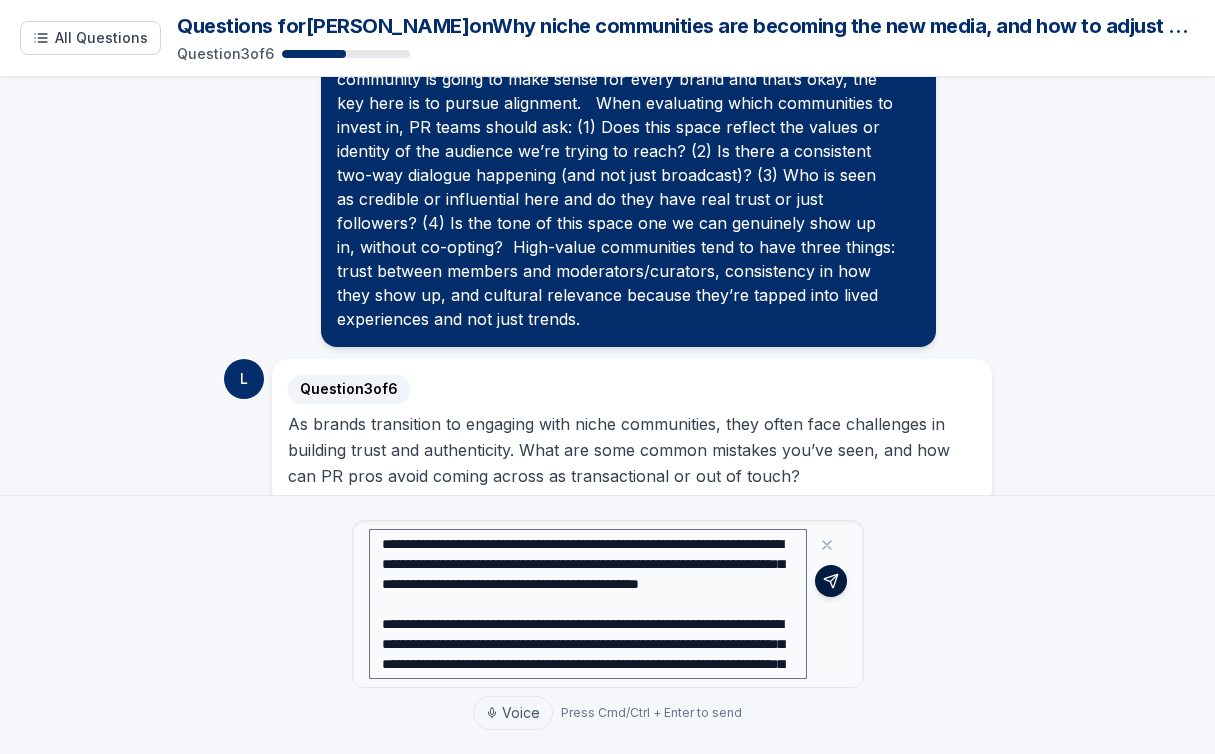type on "**********" 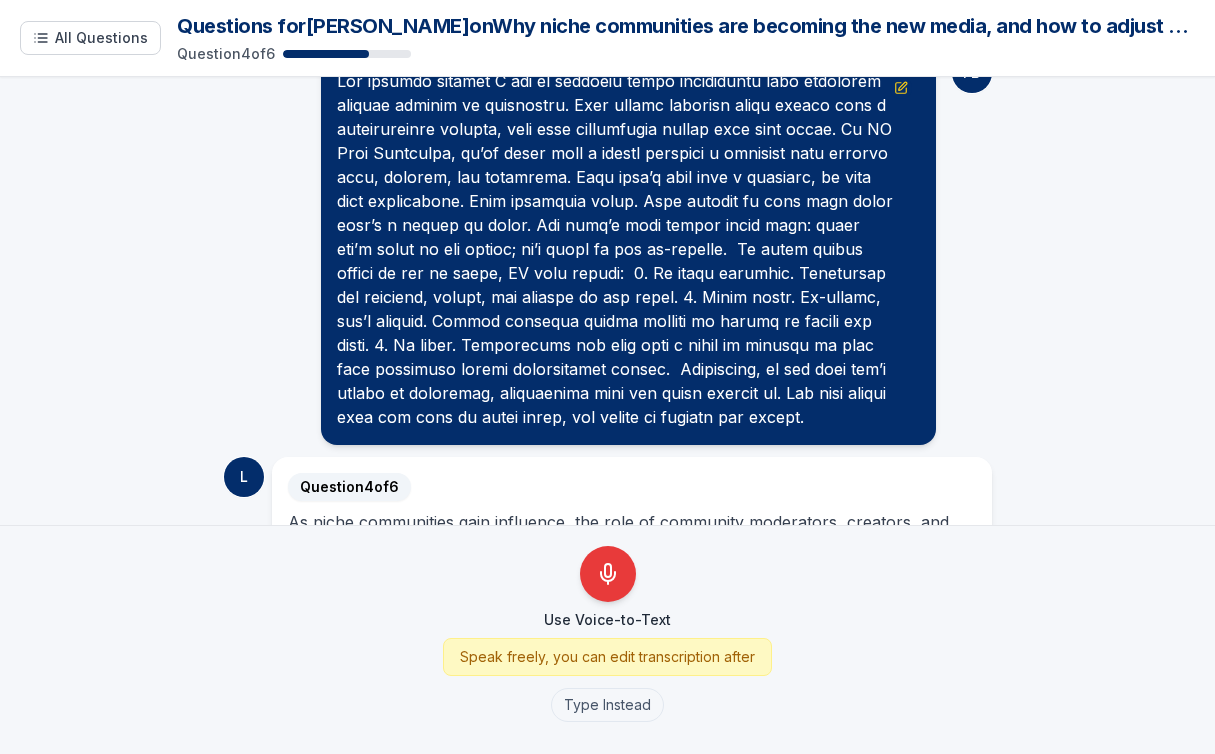 scroll, scrollTop: 1502, scrollLeft: 0, axis: vertical 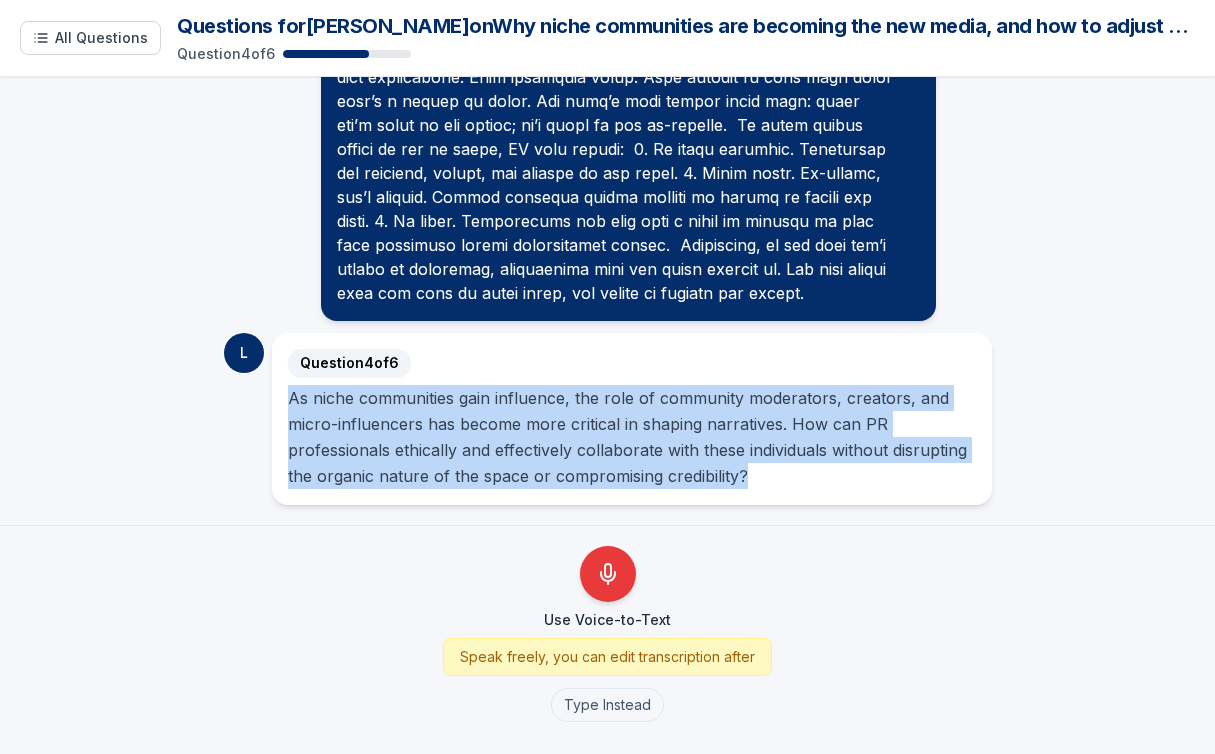 drag, startPoint x: 761, startPoint y: 478, endPoint x: 263, endPoint y: 396, distance: 504.70584 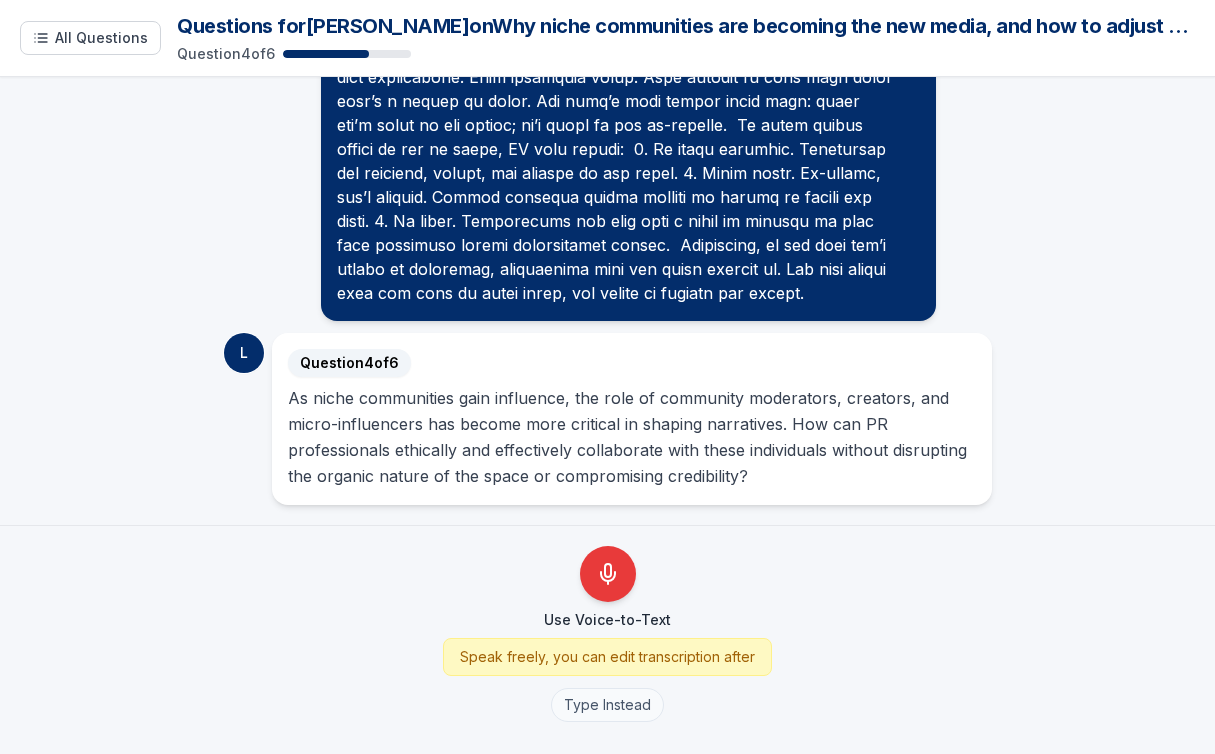 click on "Type Instead" at bounding box center [607, 705] 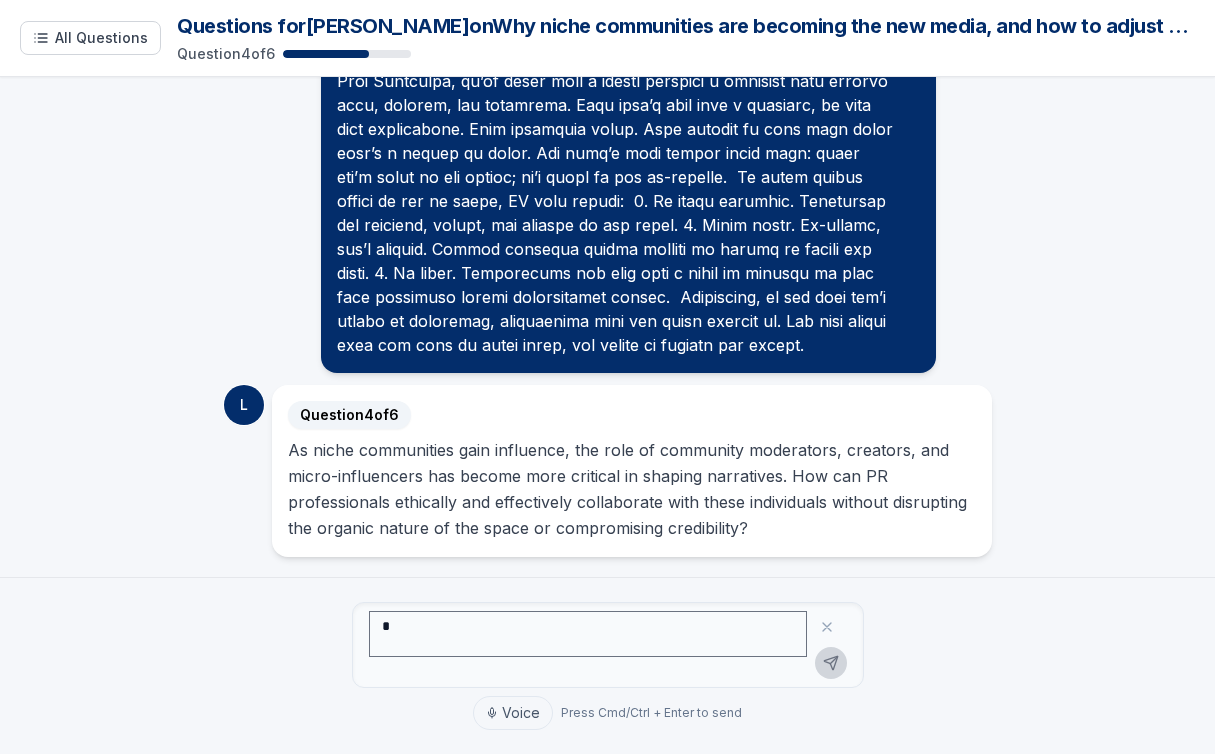 scroll, scrollTop: 1450, scrollLeft: 0, axis: vertical 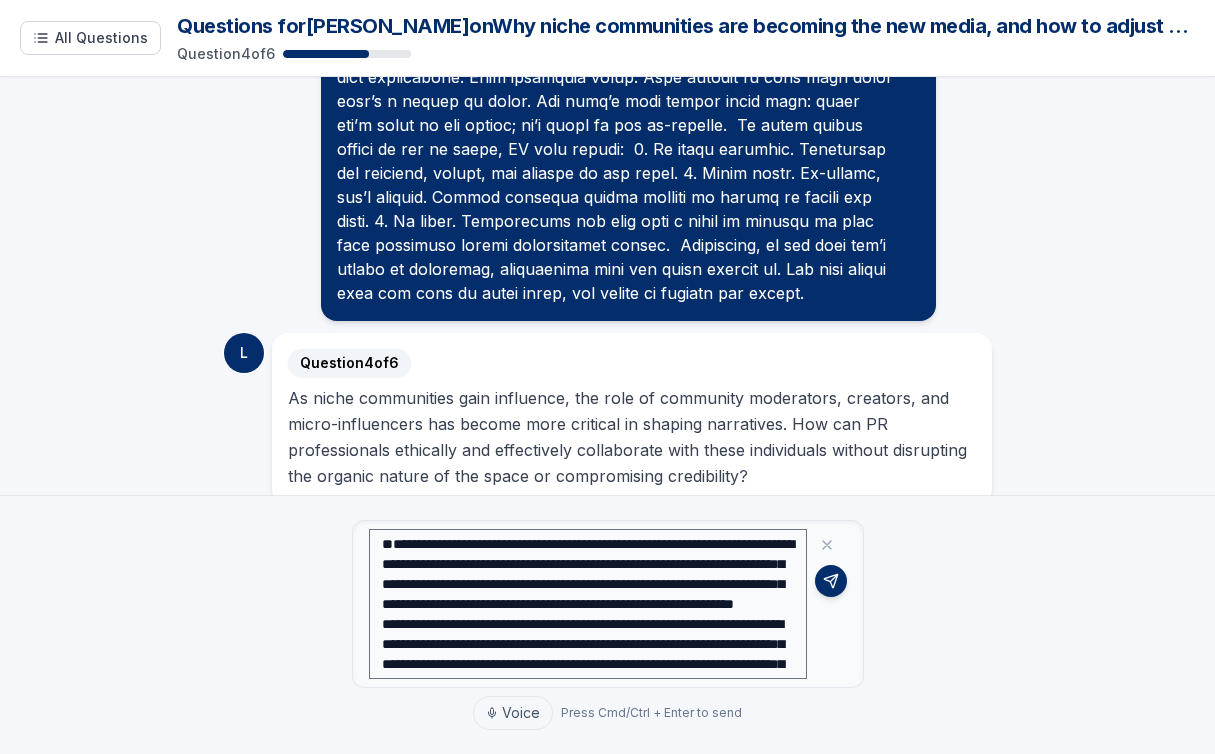 click at bounding box center [588, 604] 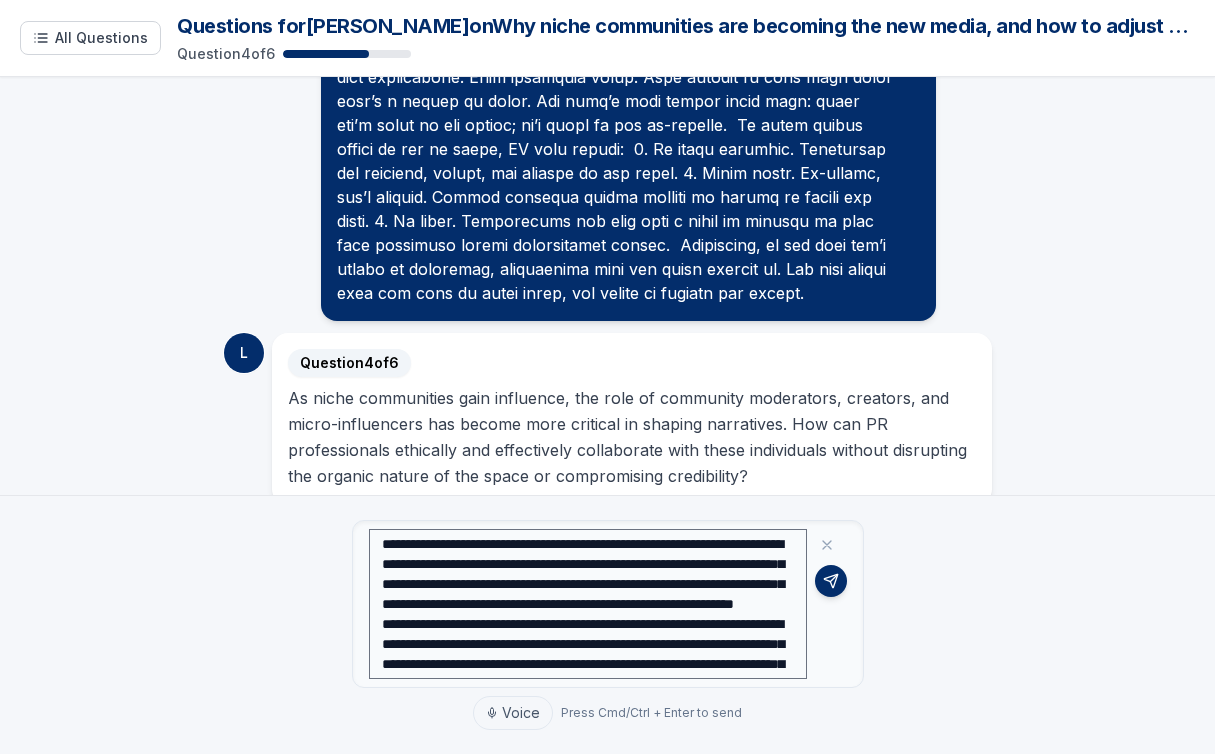 click at bounding box center [588, 604] 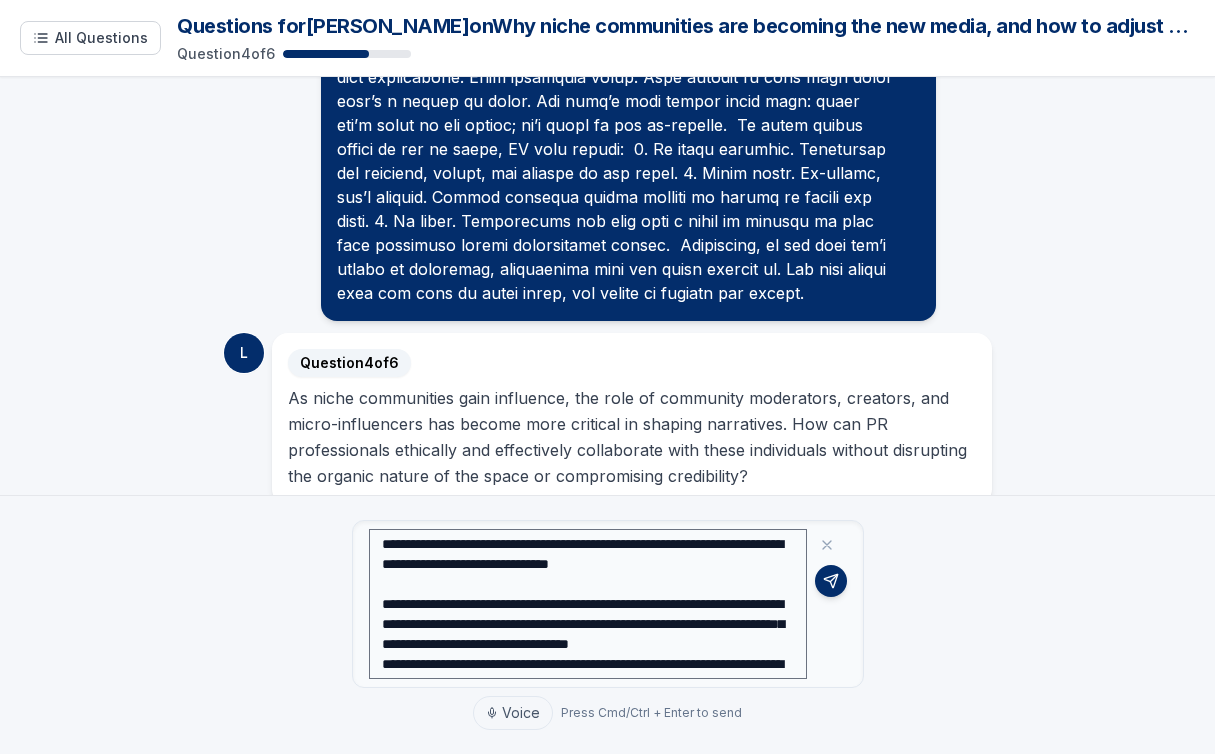scroll, scrollTop: 77, scrollLeft: 0, axis: vertical 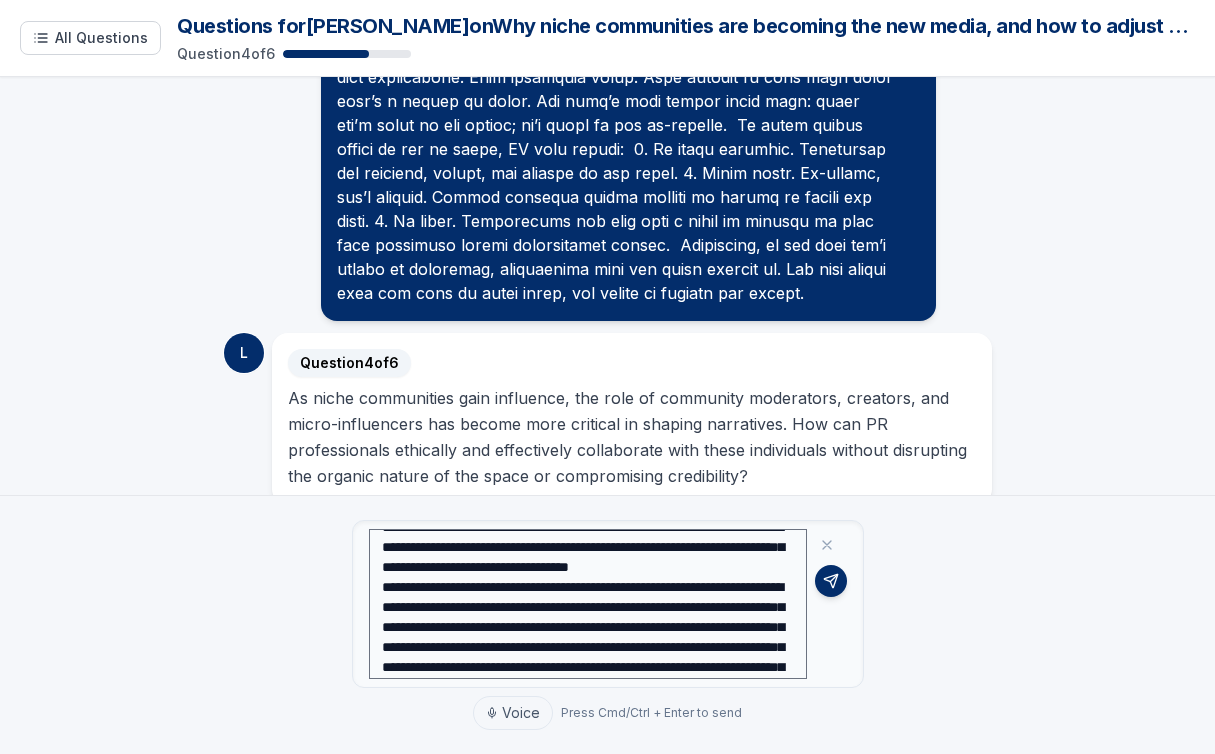 click at bounding box center (588, 604) 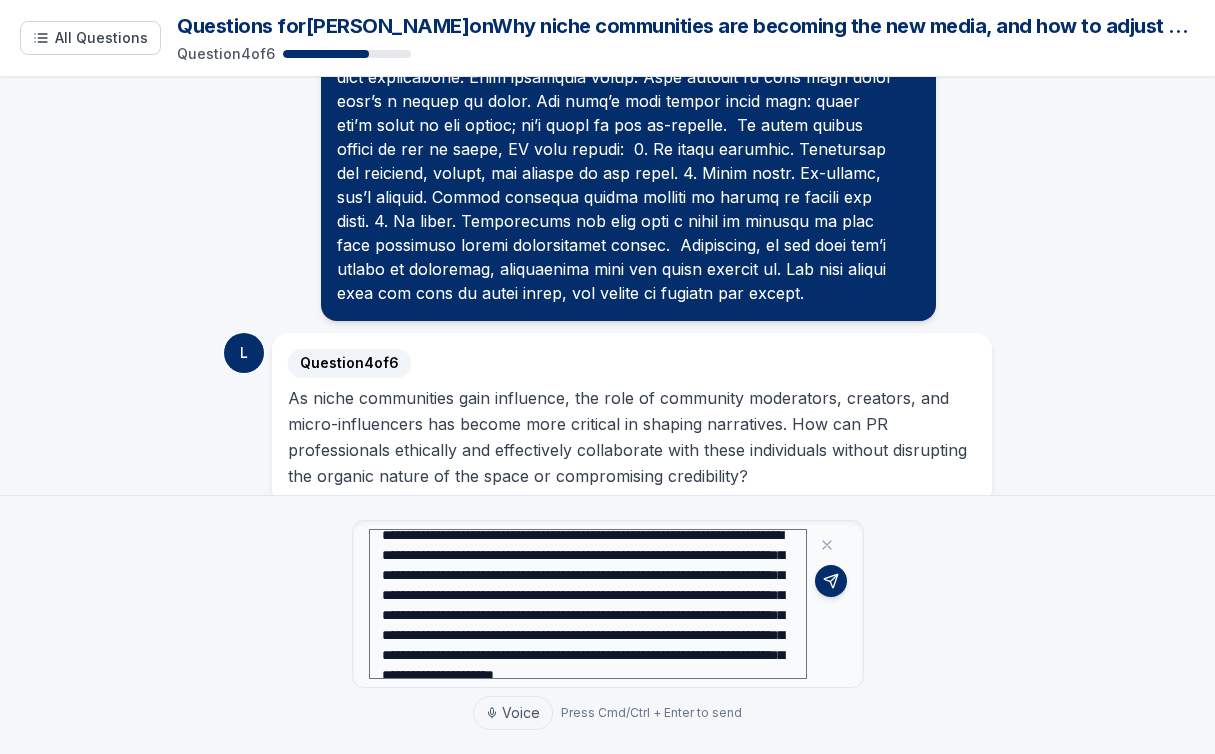 scroll, scrollTop: 145, scrollLeft: 0, axis: vertical 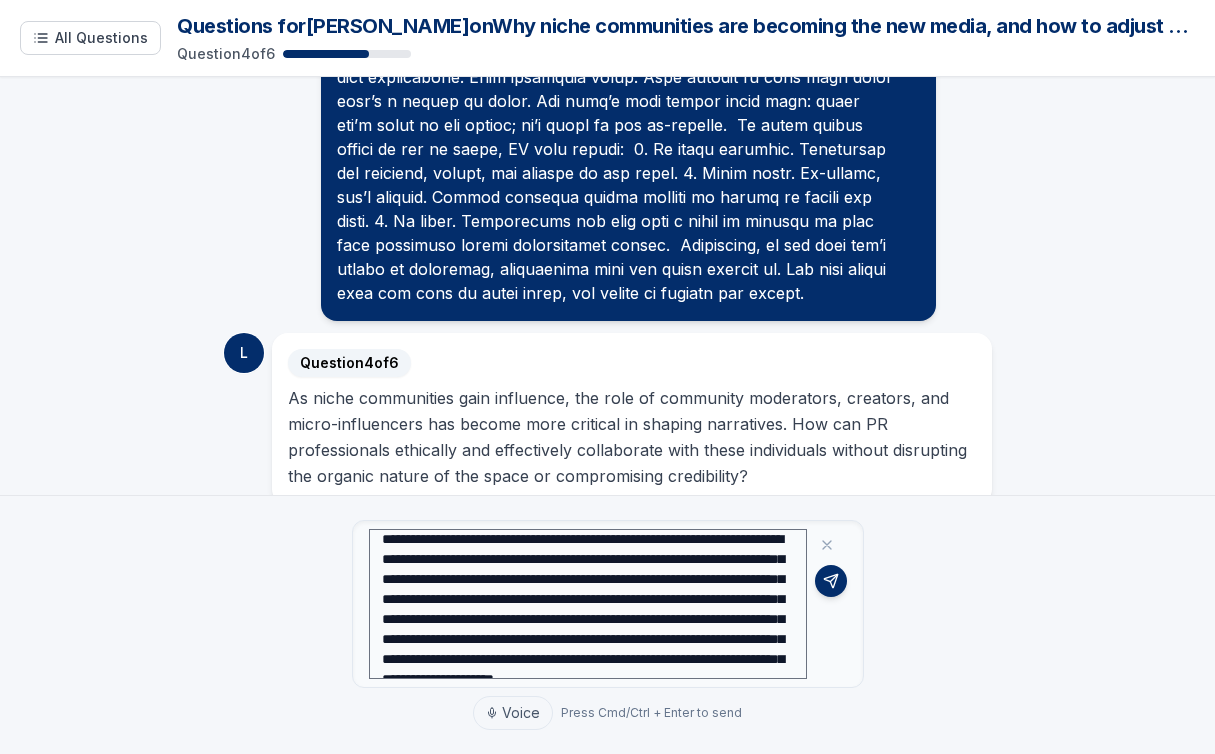 click at bounding box center (588, 604) 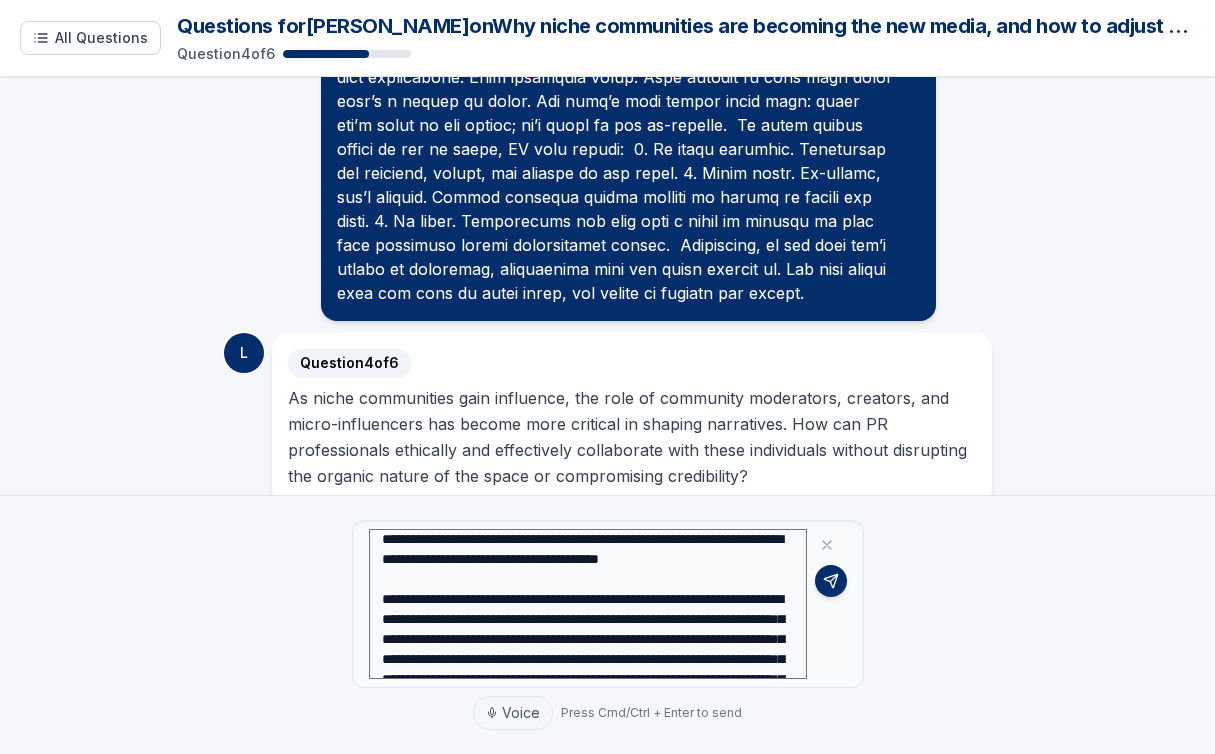 drag, startPoint x: 490, startPoint y: 638, endPoint x: 369, endPoint y: 634, distance: 121.0661 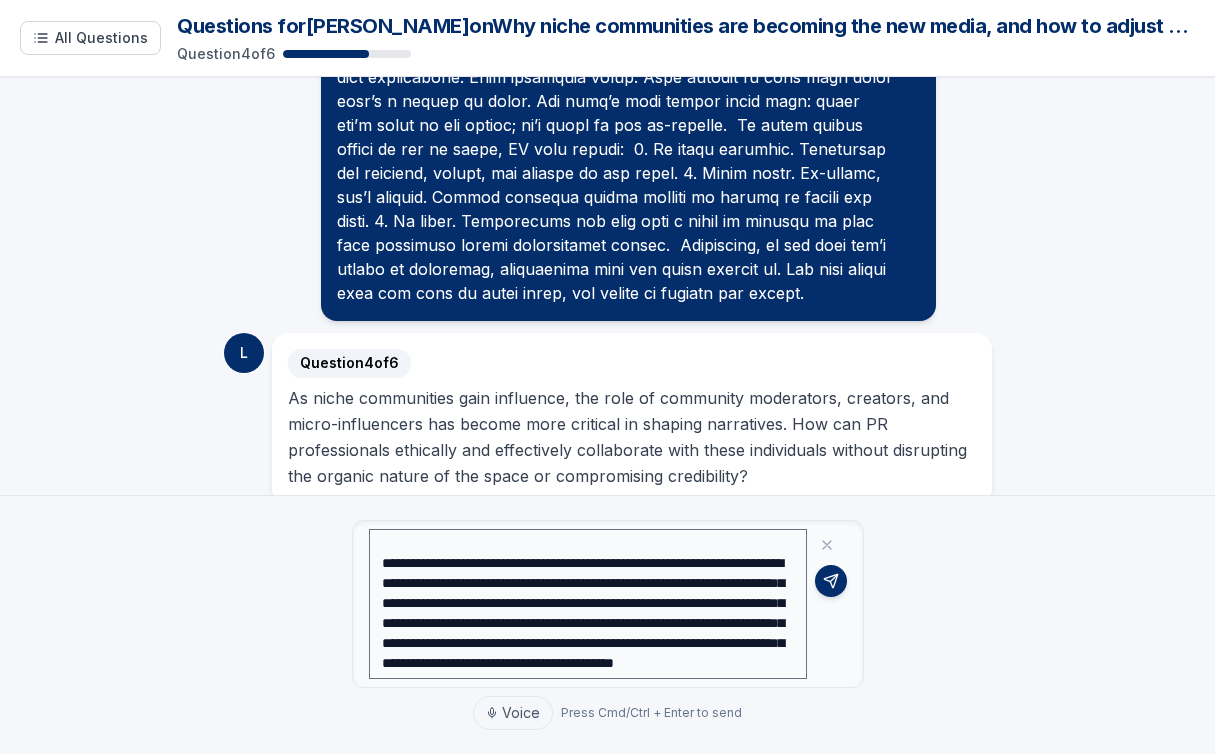 scroll, scrollTop: 194, scrollLeft: 0, axis: vertical 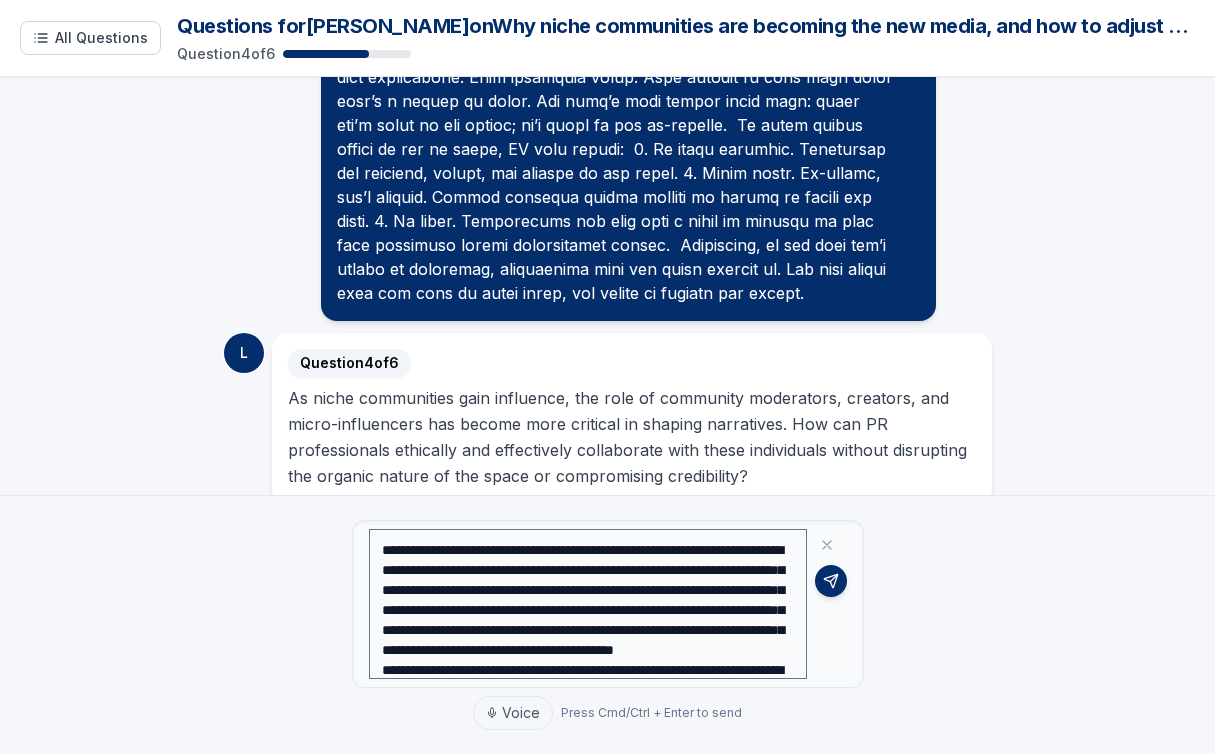 click at bounding box center (588, 604) 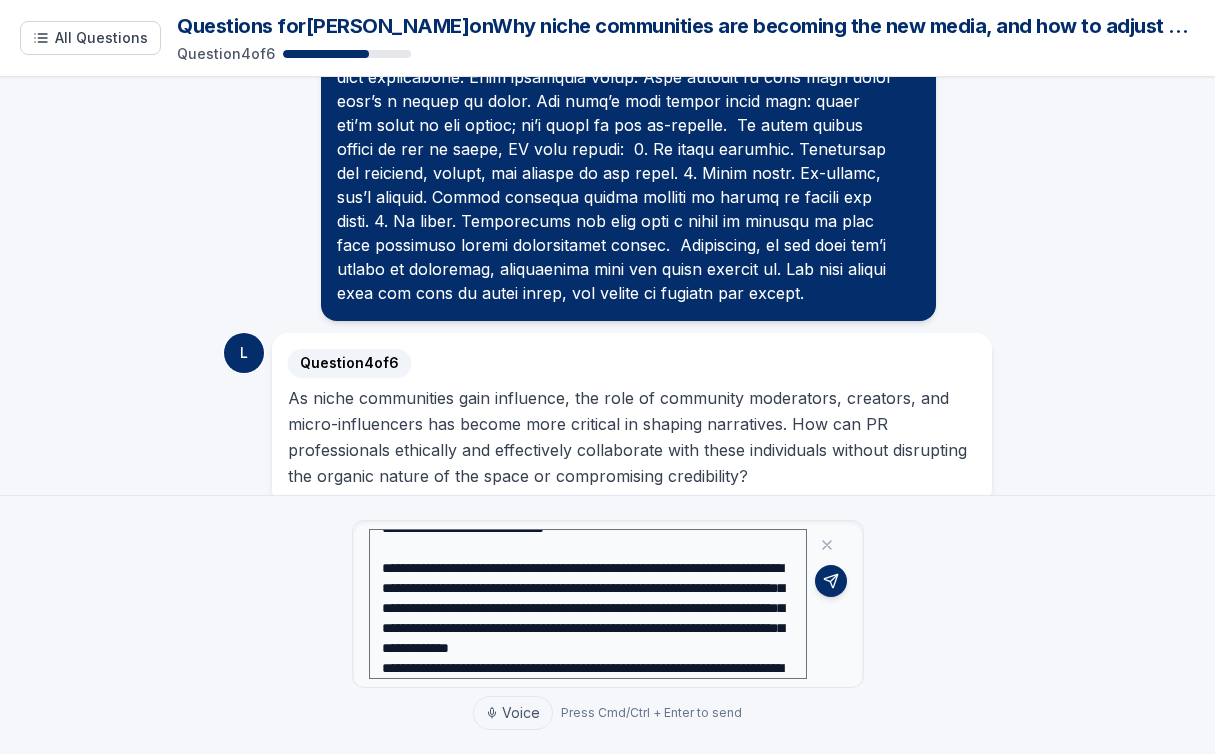 scroll, scrollTop: 237, scrollLeft: 0, axis: vertical 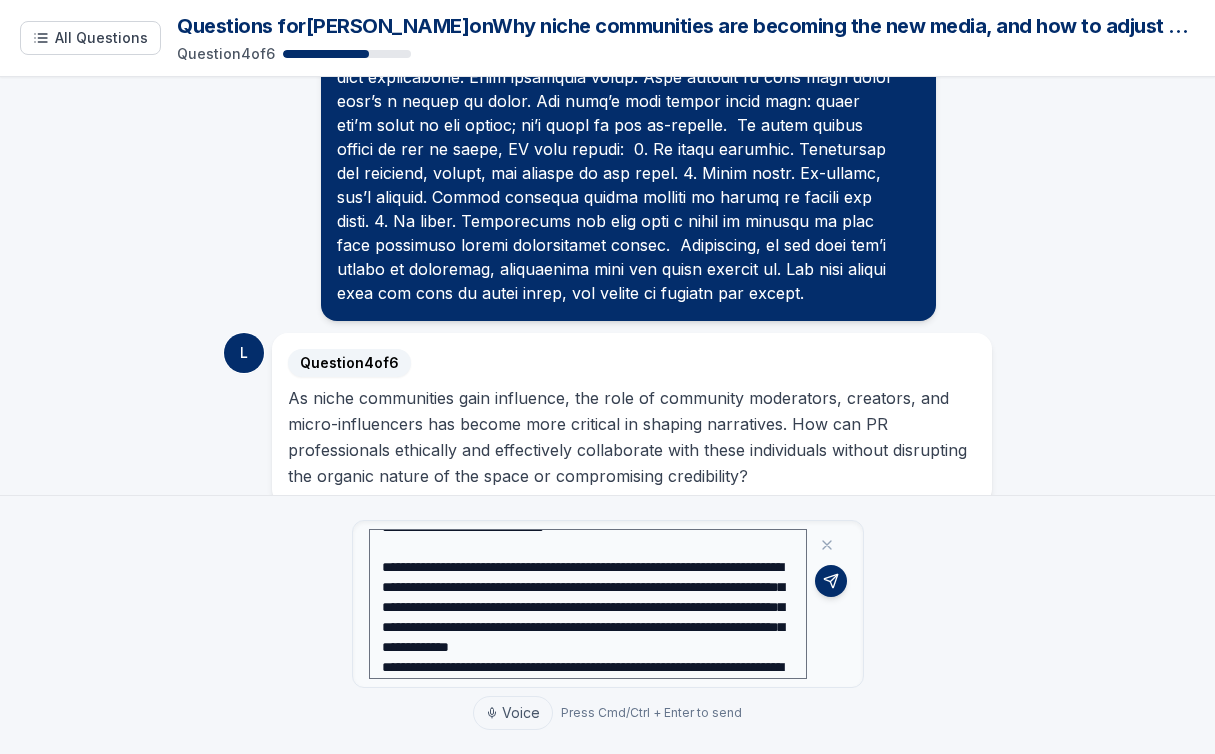 click at bounding box center (588, 604) 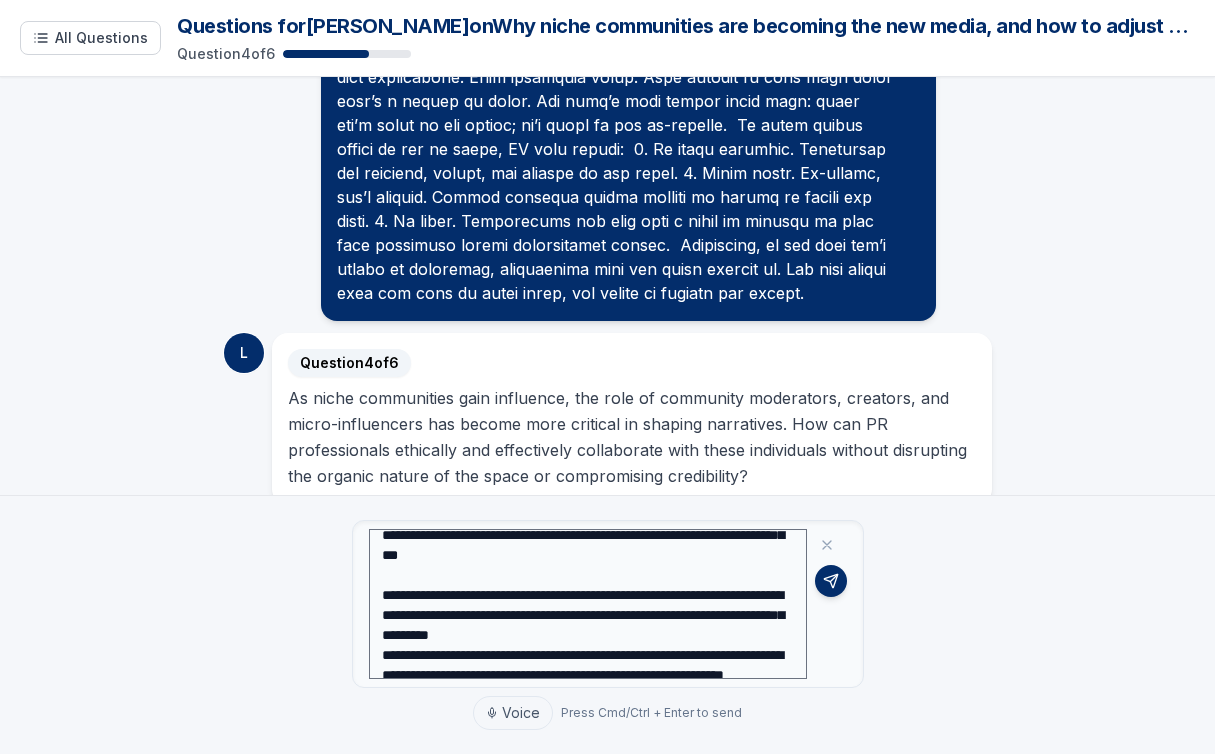 scroll, scrollTop: 325, scrollLeft: 0, axis: vertical 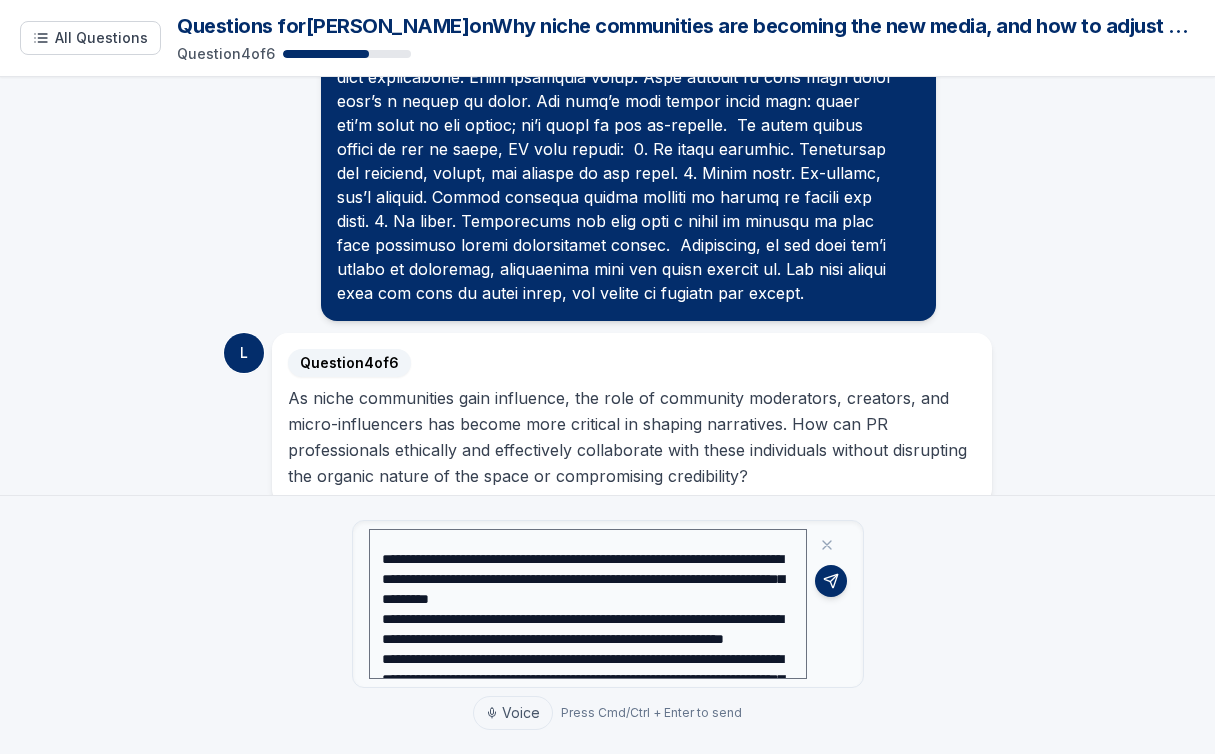 click at bounding box center [588, 604] 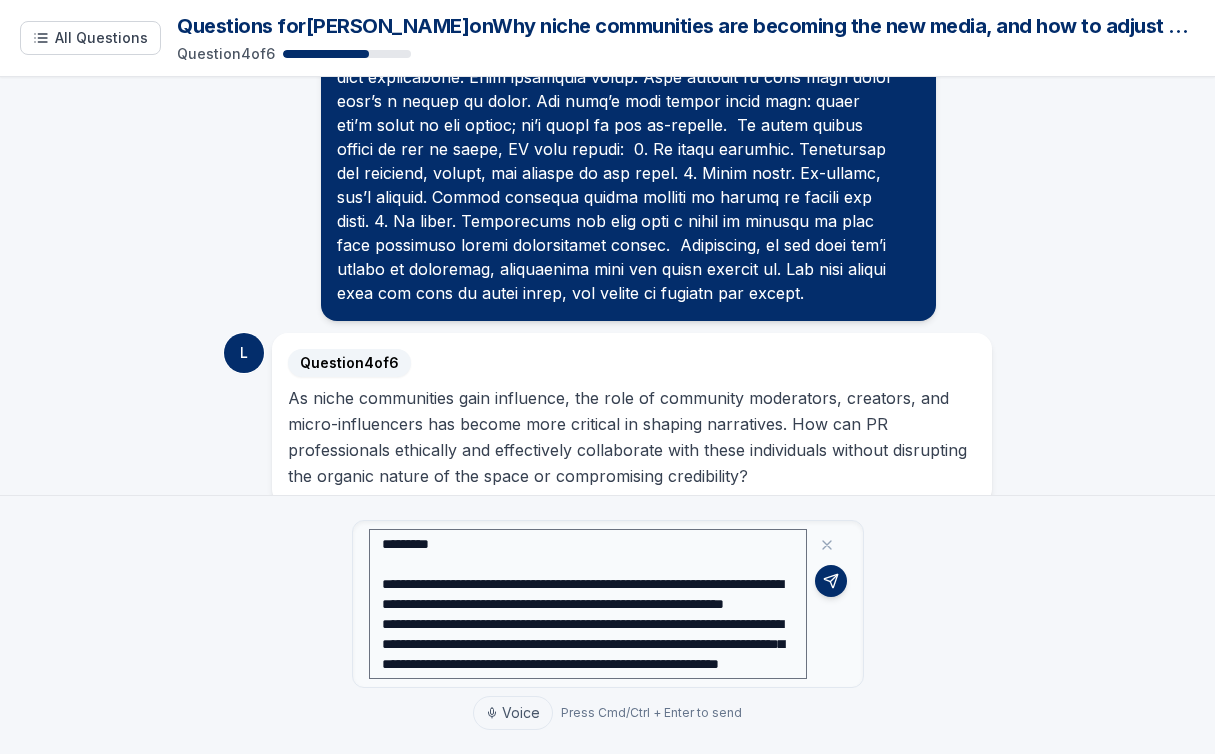 scroll, scrollTop: 415, scrollLeft: 0, axis: vertical 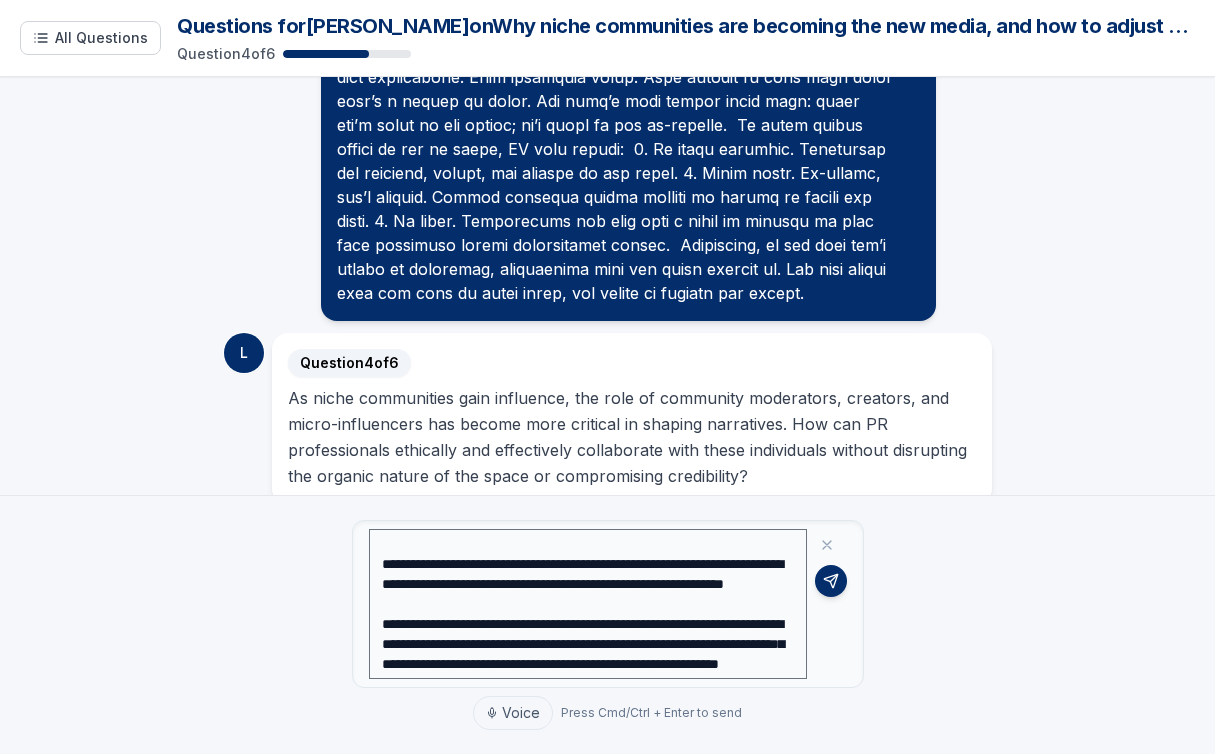 click at bounding box center (588, 604) 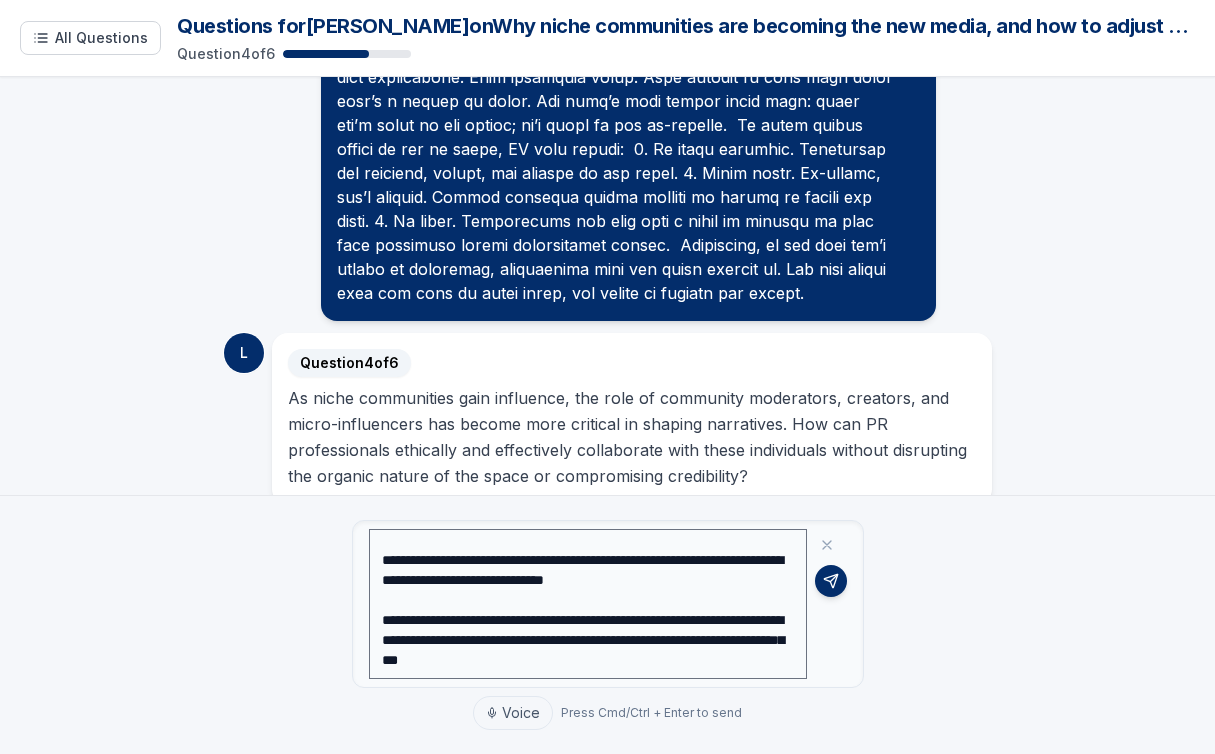 scroll, scrollTop: 0, scrollLeft: 0, axis: both 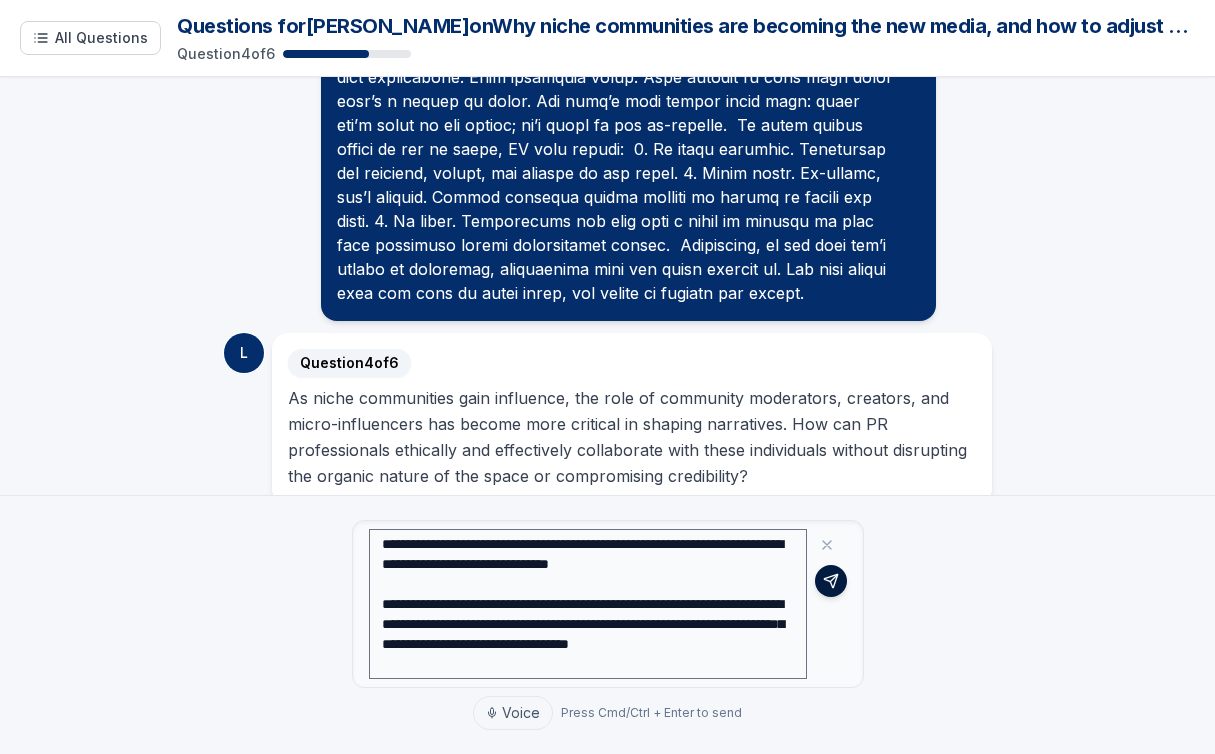 type on "**********" 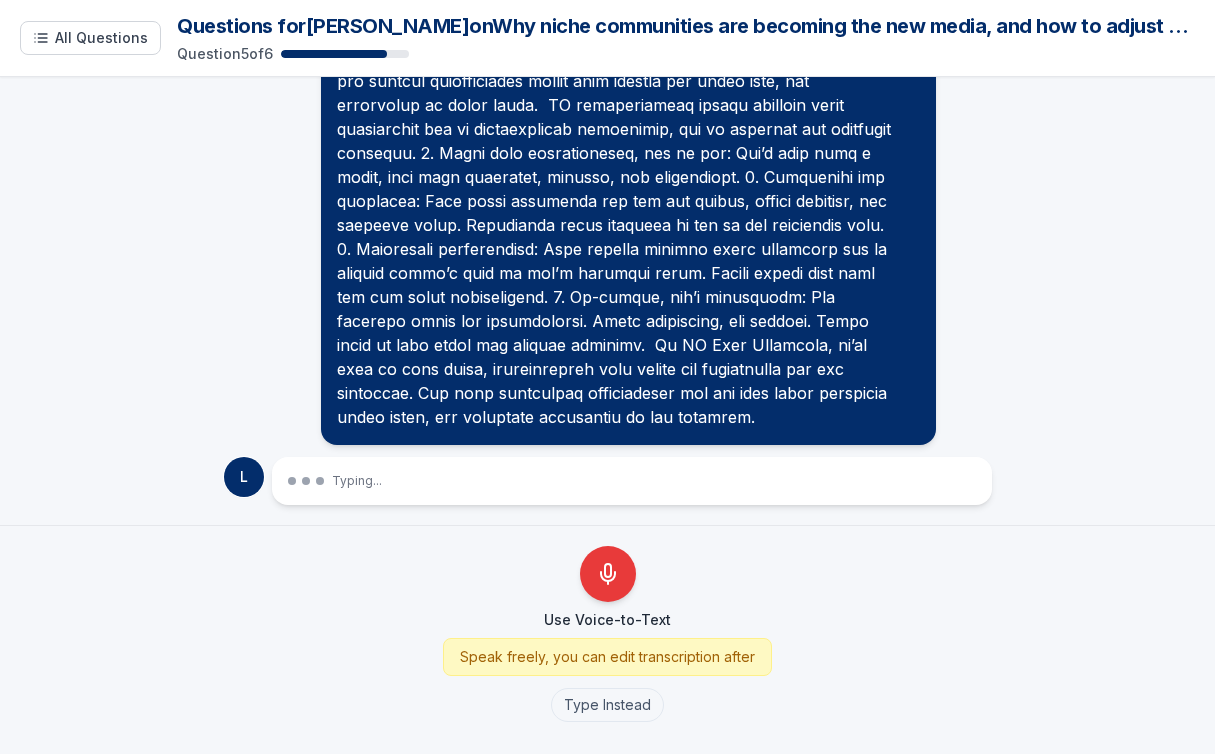 scroll, scrollTop: 2162, scrollLeft: 0, axis: vertical 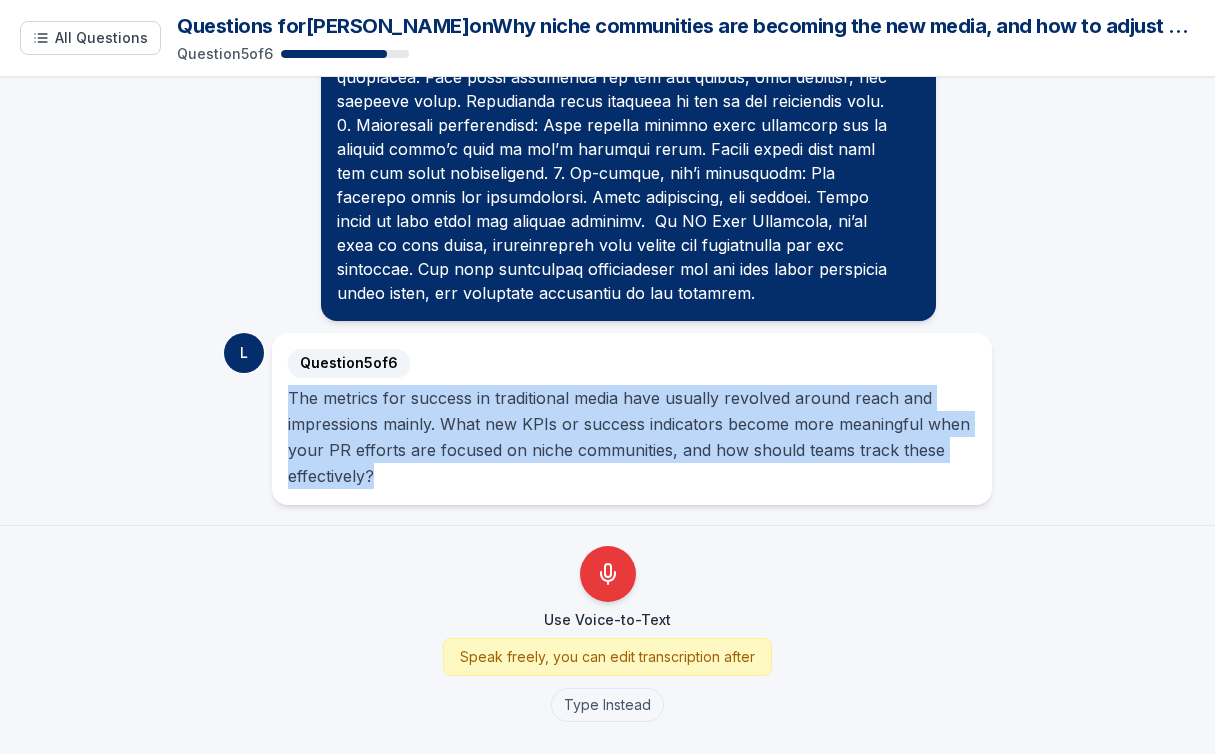 drag, startPoint x: 424, startPoint y: 477, endPoint x: 289, endPoint y: 405, distance: 153 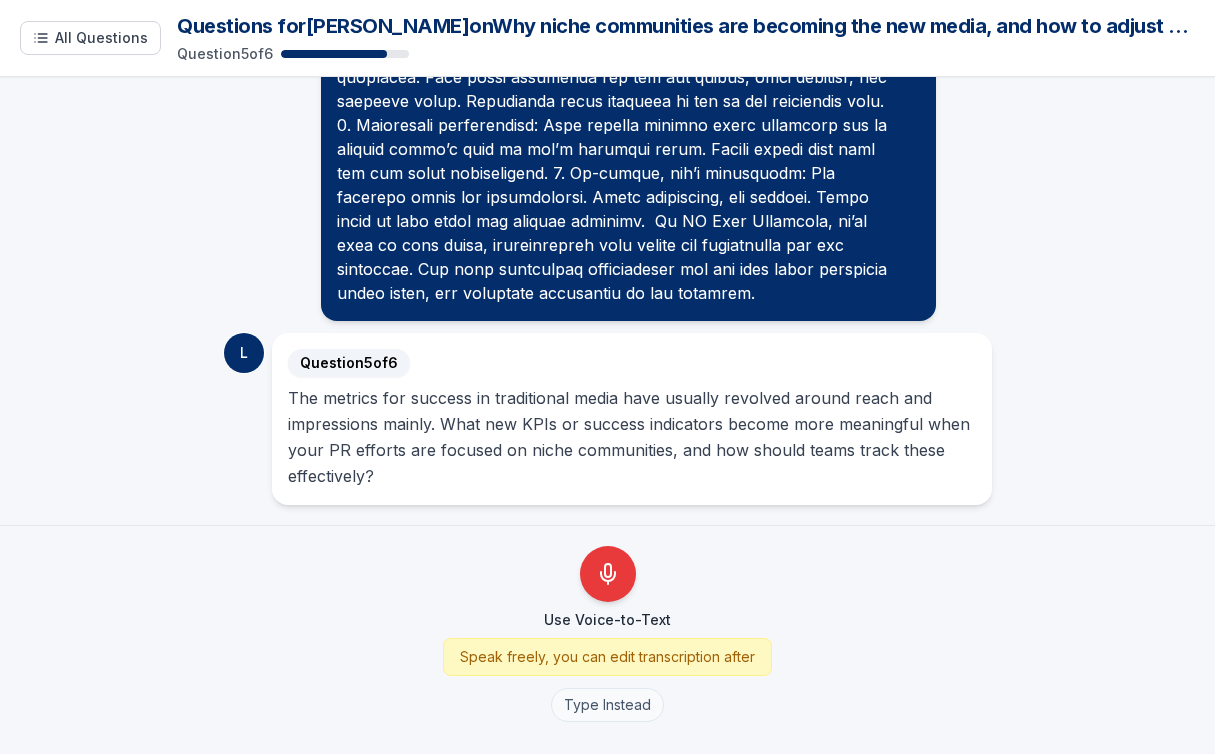 click on "Type Instead" at bounding box center [607, 705] 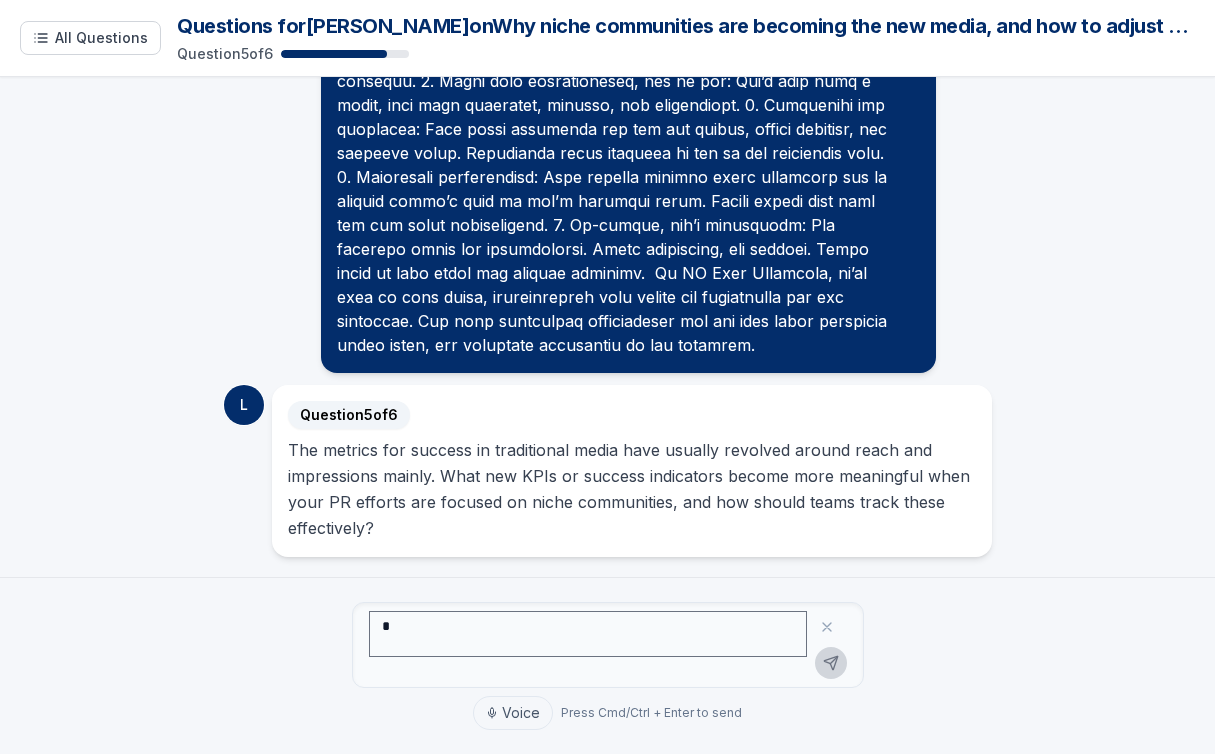 scroll, scrollTop: 2110, scrollLeft: 0, axis: vertical 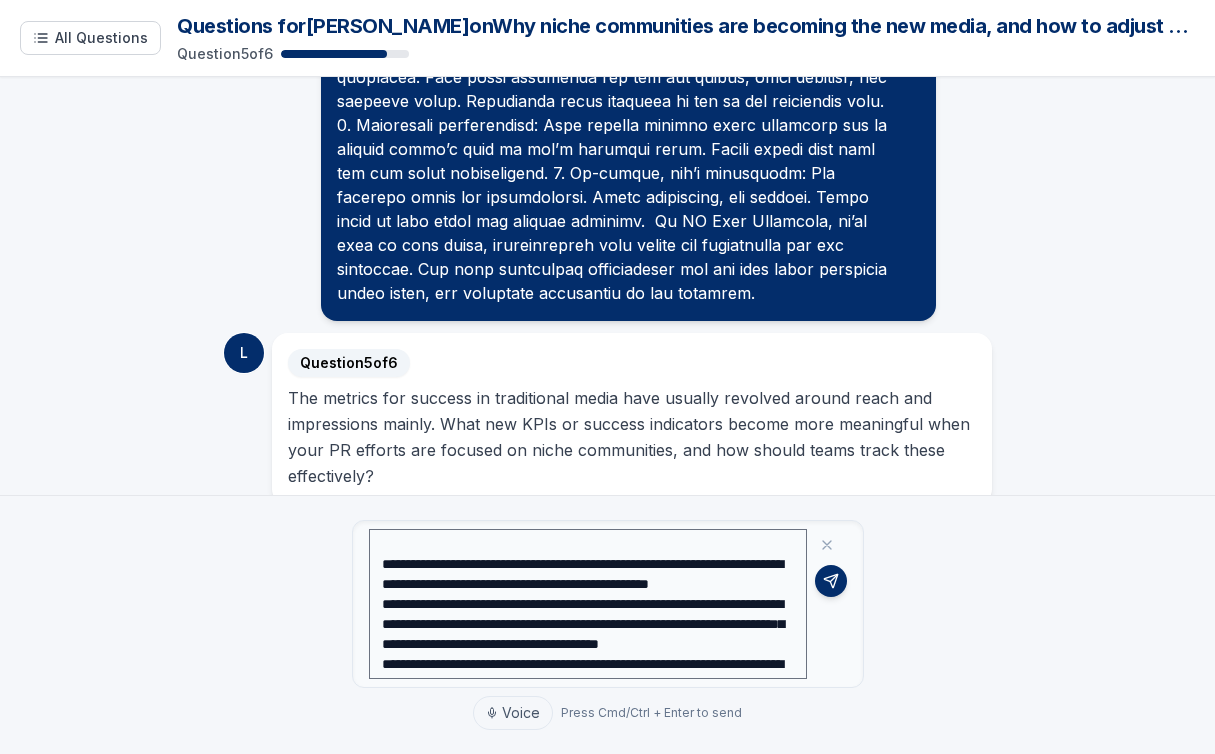 click on "**********" at bounding box center (588, 604) 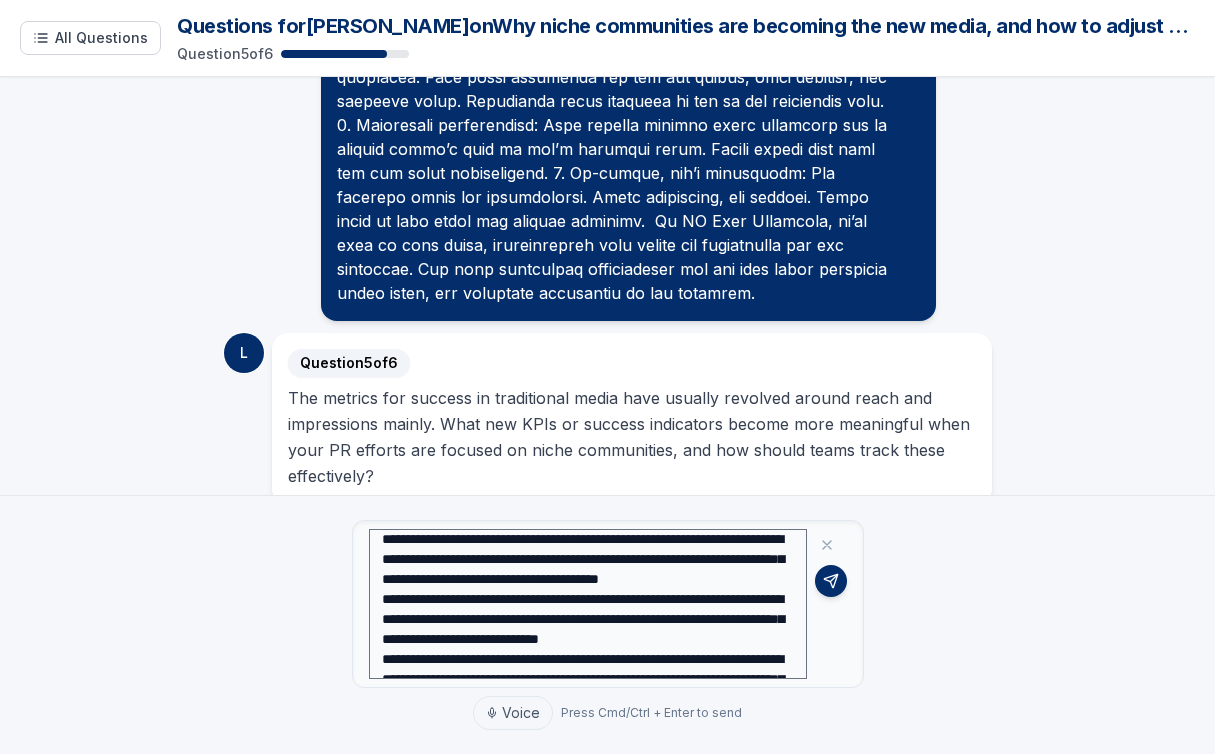 scroll, scrollTop: 141, scrollLeft: 0, axis: vertical 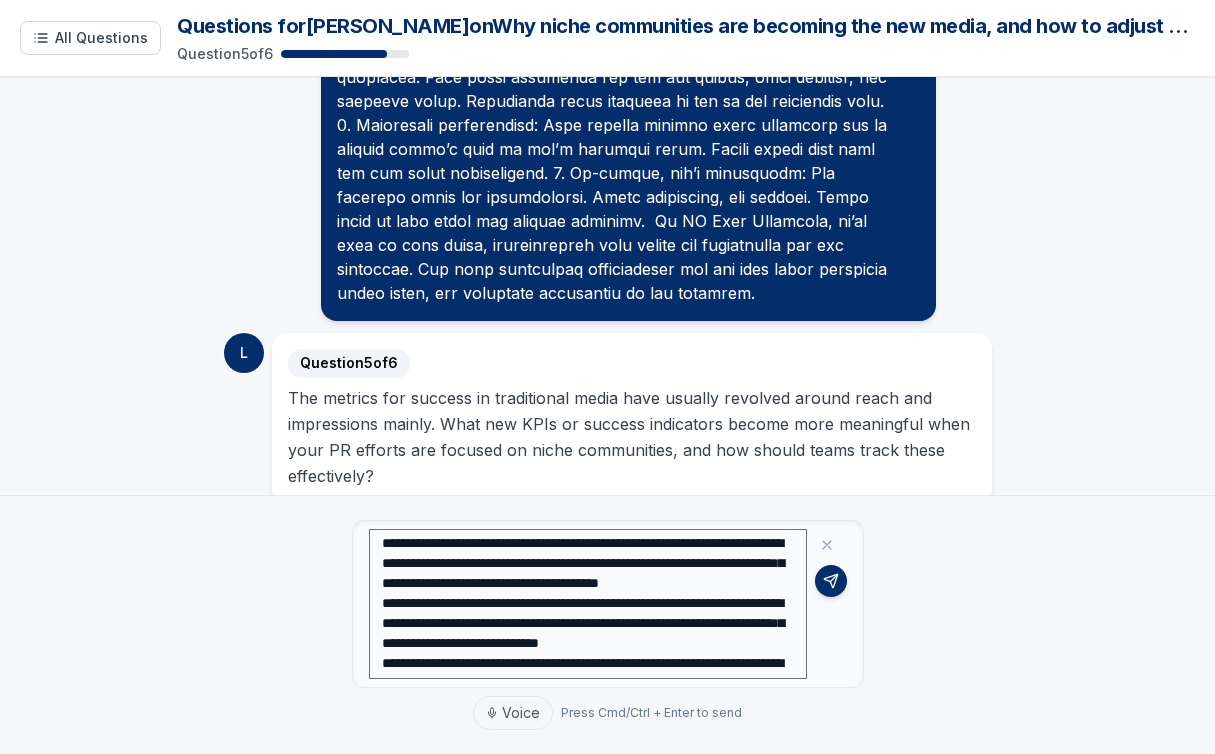 click on "**********" at bounding box center [588, 604] 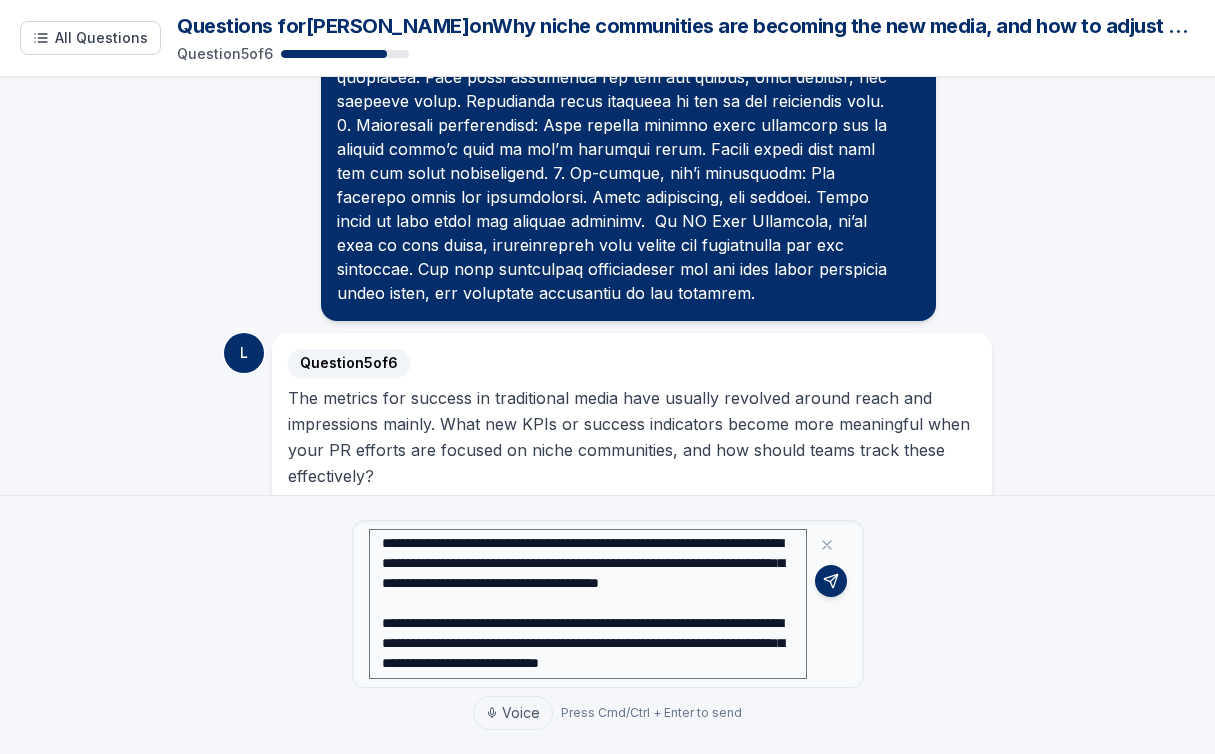 drag, startPoint x: 594, startPoint y: 644, endPoint x: 376, endPoint y: 631, distance: 218.38727 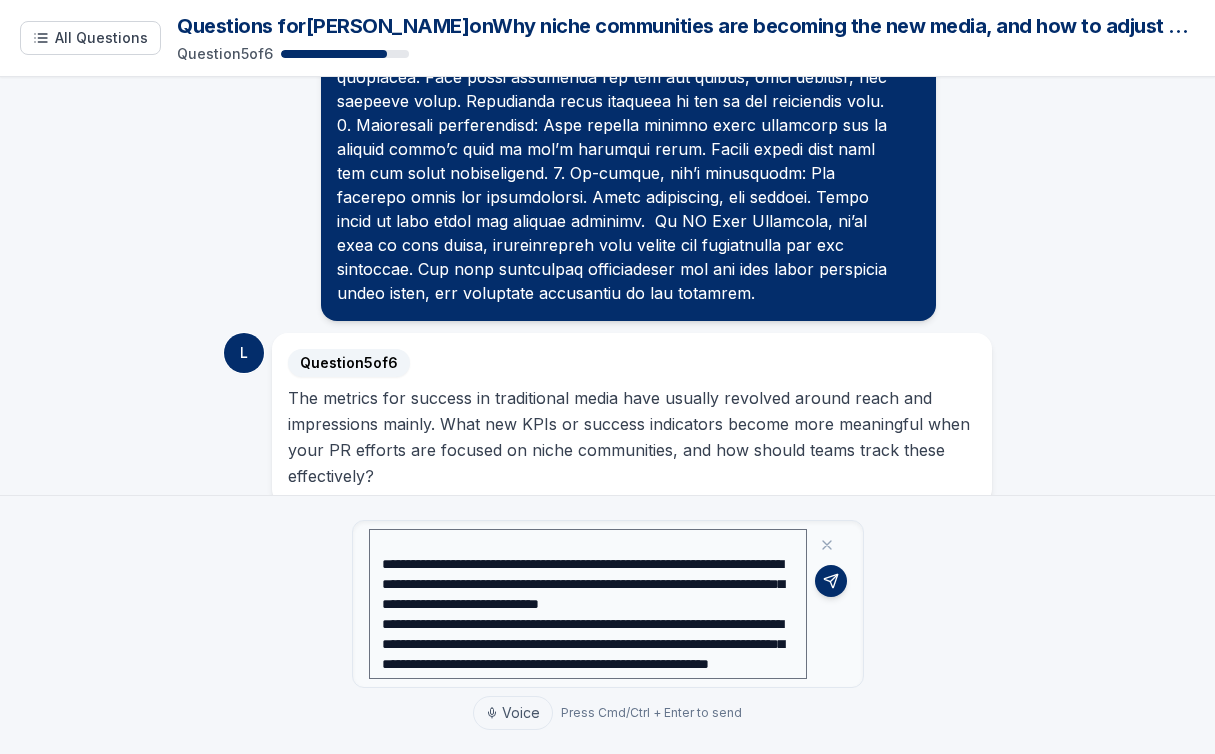 scroll, scrollTop: 229, scrollLeft: 0, axis: vertical 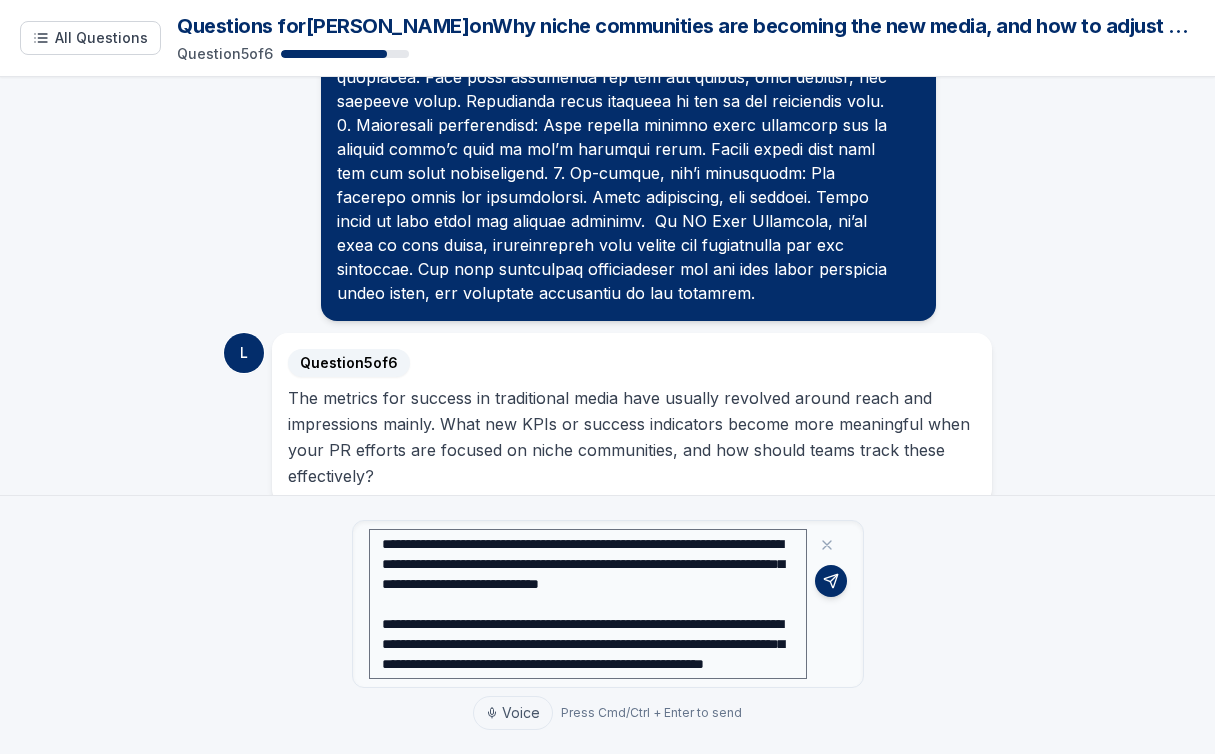 drag, startPoint x: 640, startPoint y: 606, endPoint x: 533, endPoint y: 597, distance: 107.37784 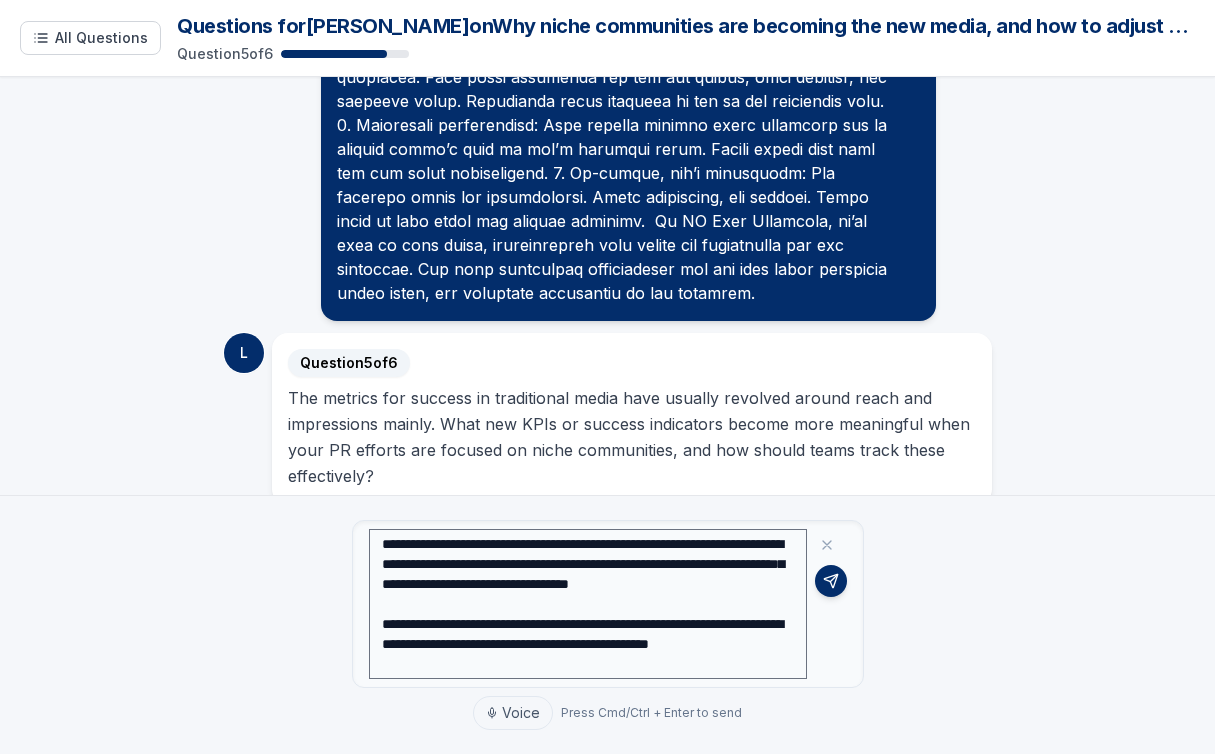 scroll, scrollTop: 280, scrollLeft: 0, axis: vertical 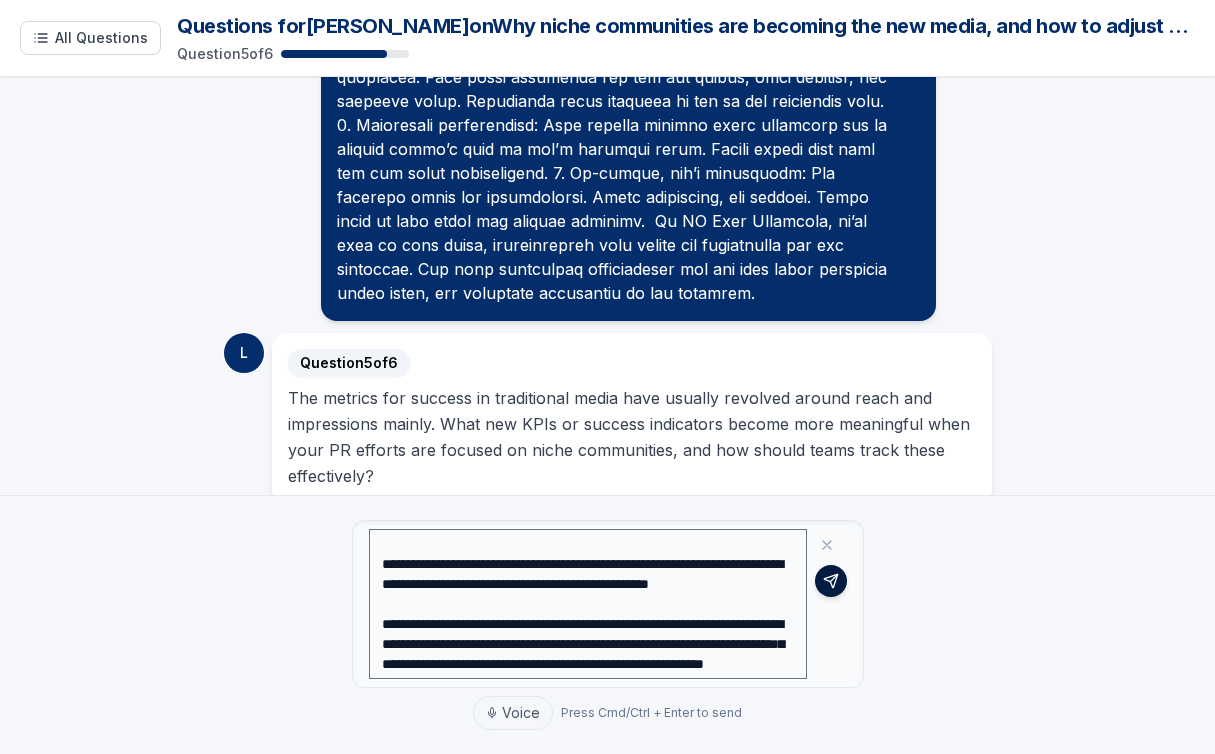 type on "**********" 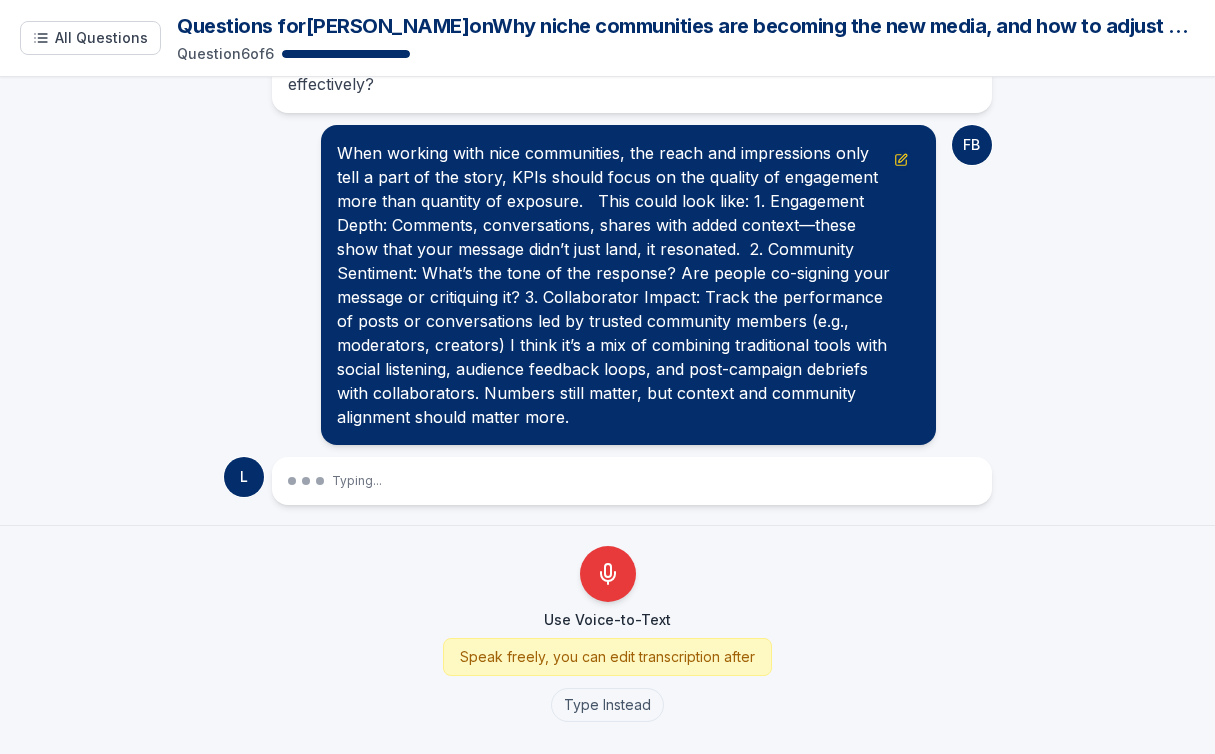 scroll, scrollTop: 2600, scrollLeft: 0, axis: vertical 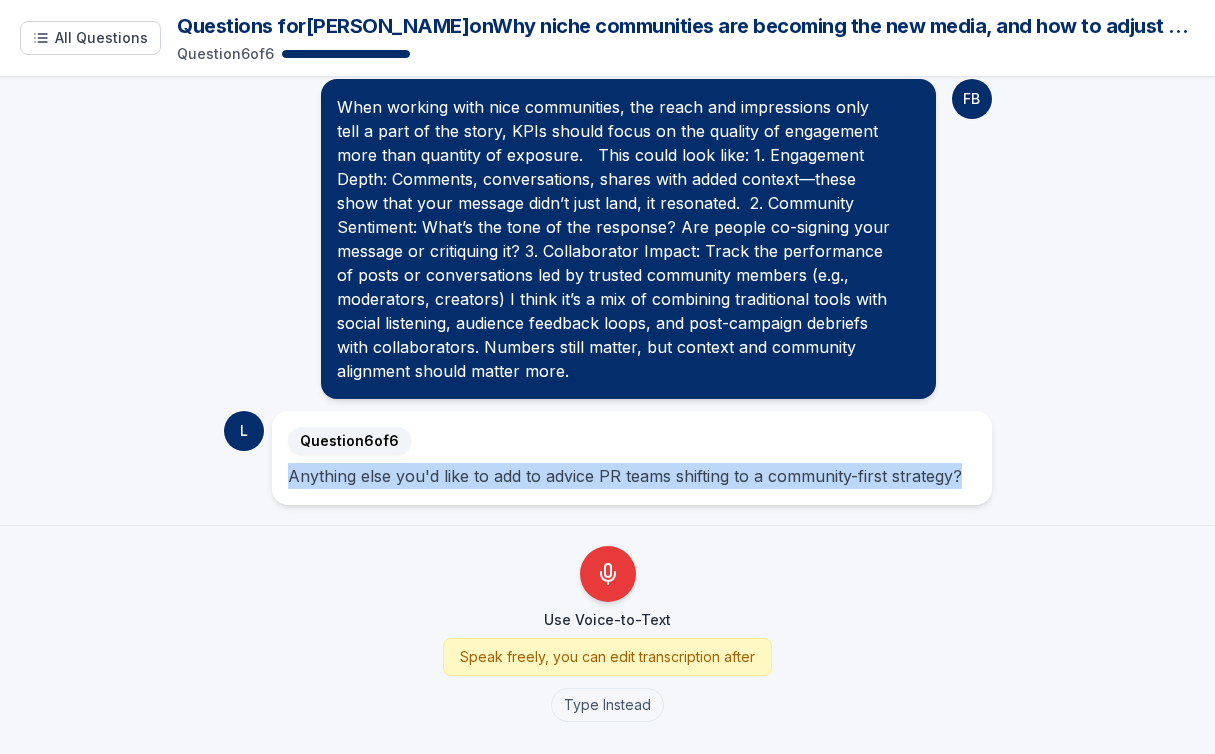 drag, startPoint x: 962, startPoint y: 476, endPoint x: 285, endPoint y: 476, distance: 677 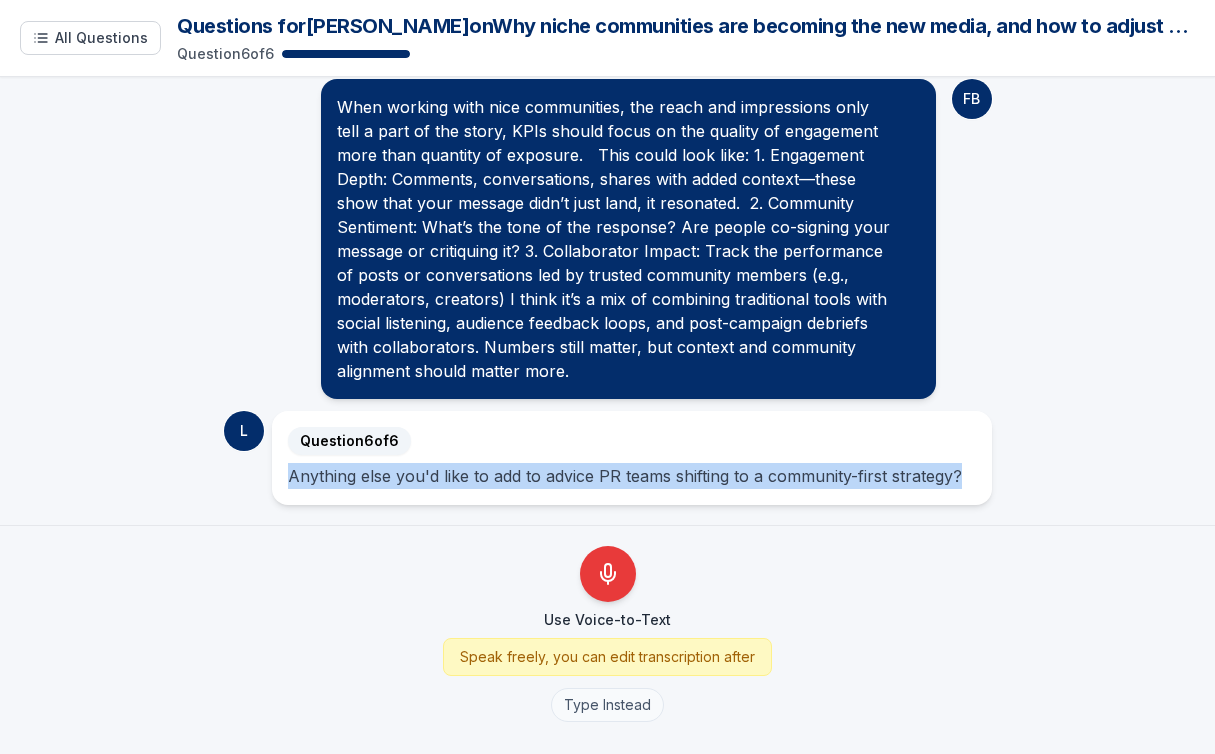 click on "Type Instead" at bounding box center [607, 705] 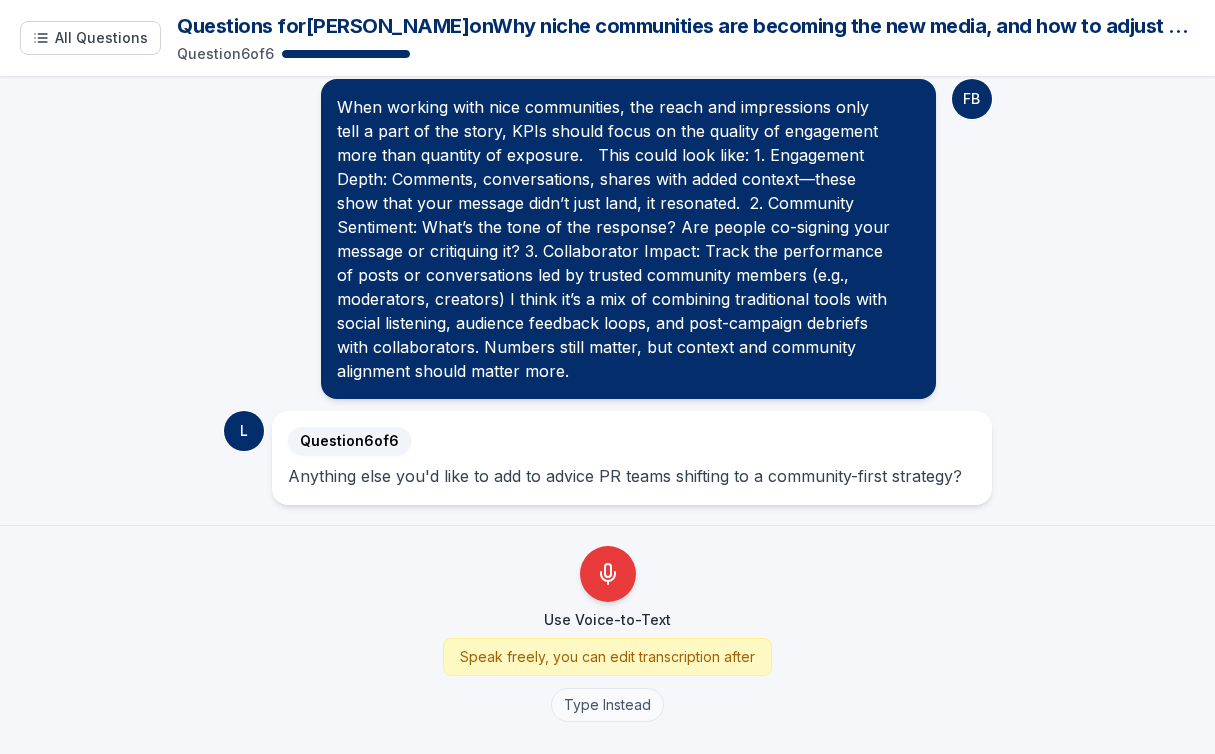scroll, scrollTop: 2548, scrollLeft: 0, axis: vertical 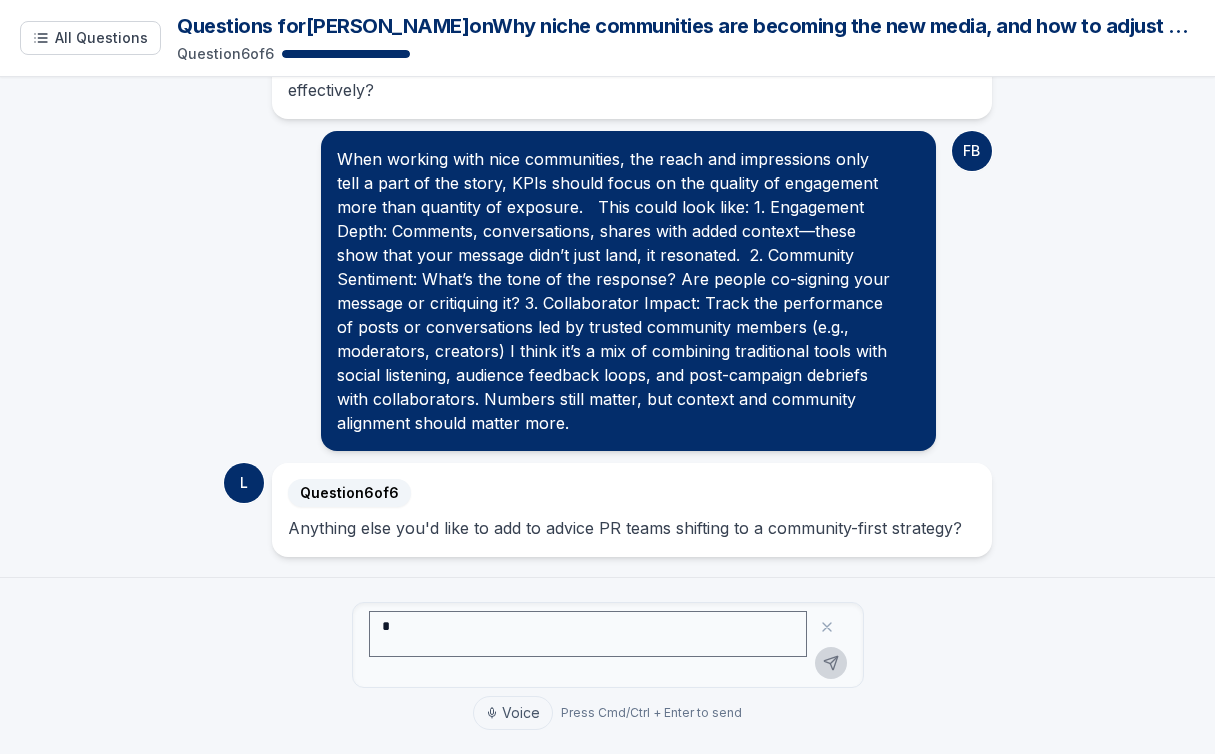 click at bounding box center [588, 634] 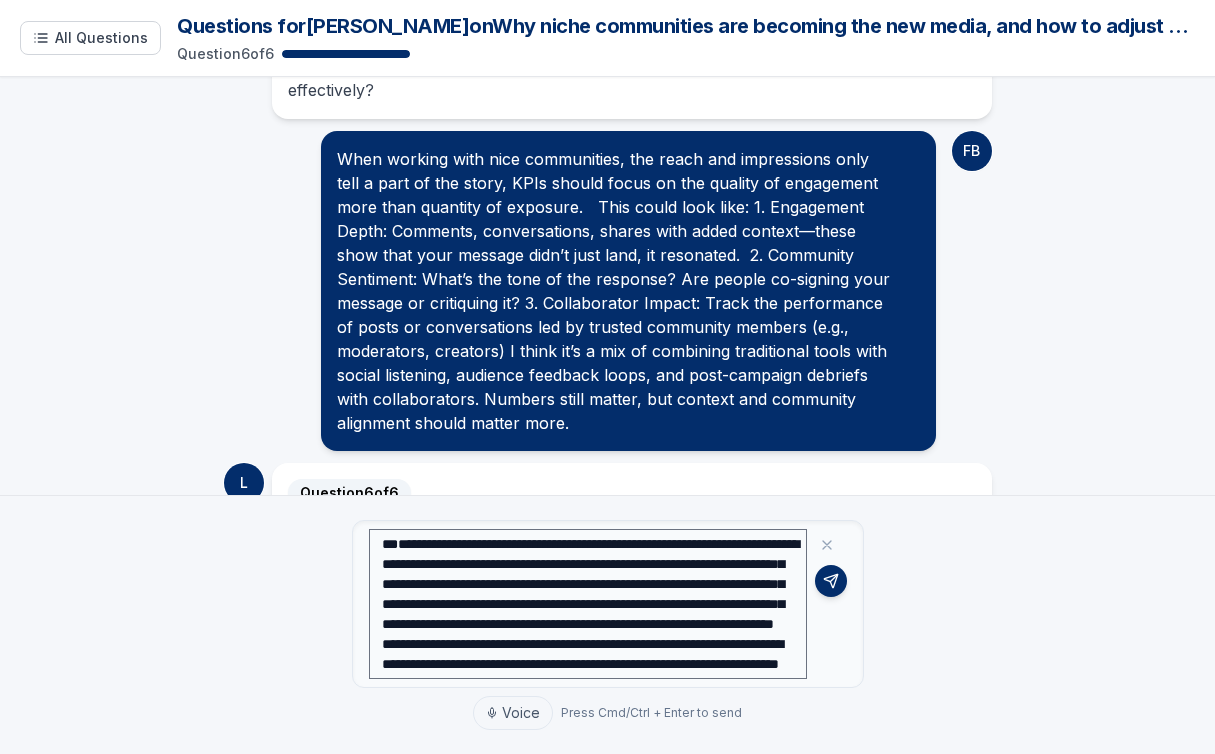 scroll, scrollTop: 0, scrollLeft: 0, axis: both 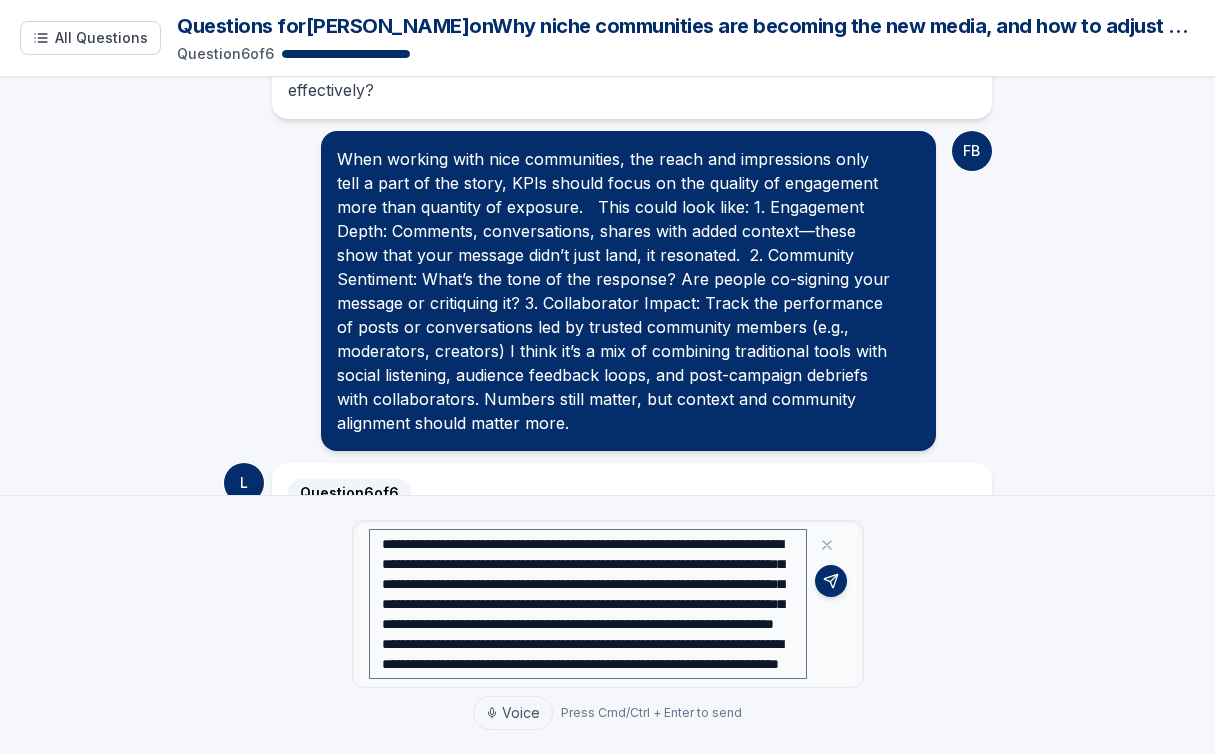 click on "**********" at bounding box center (588, 604) 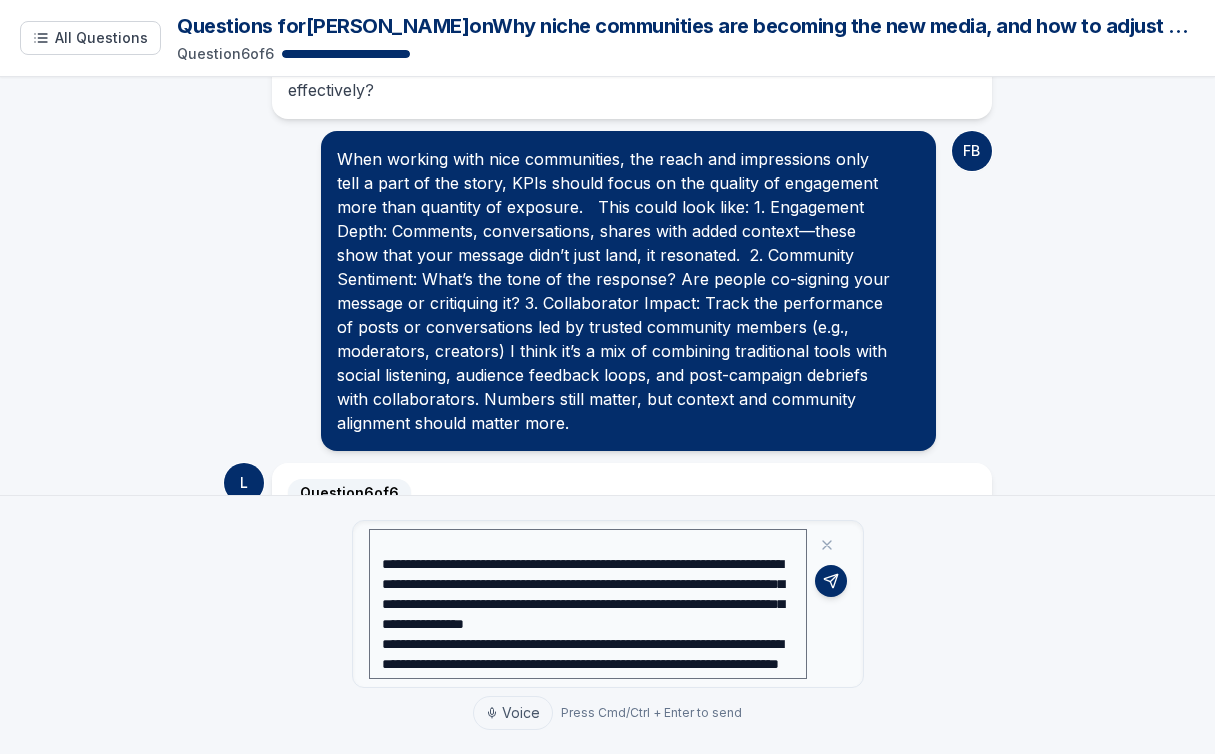 scroll, scrollTop: 43, scrollLeft: 0, axis: vertical 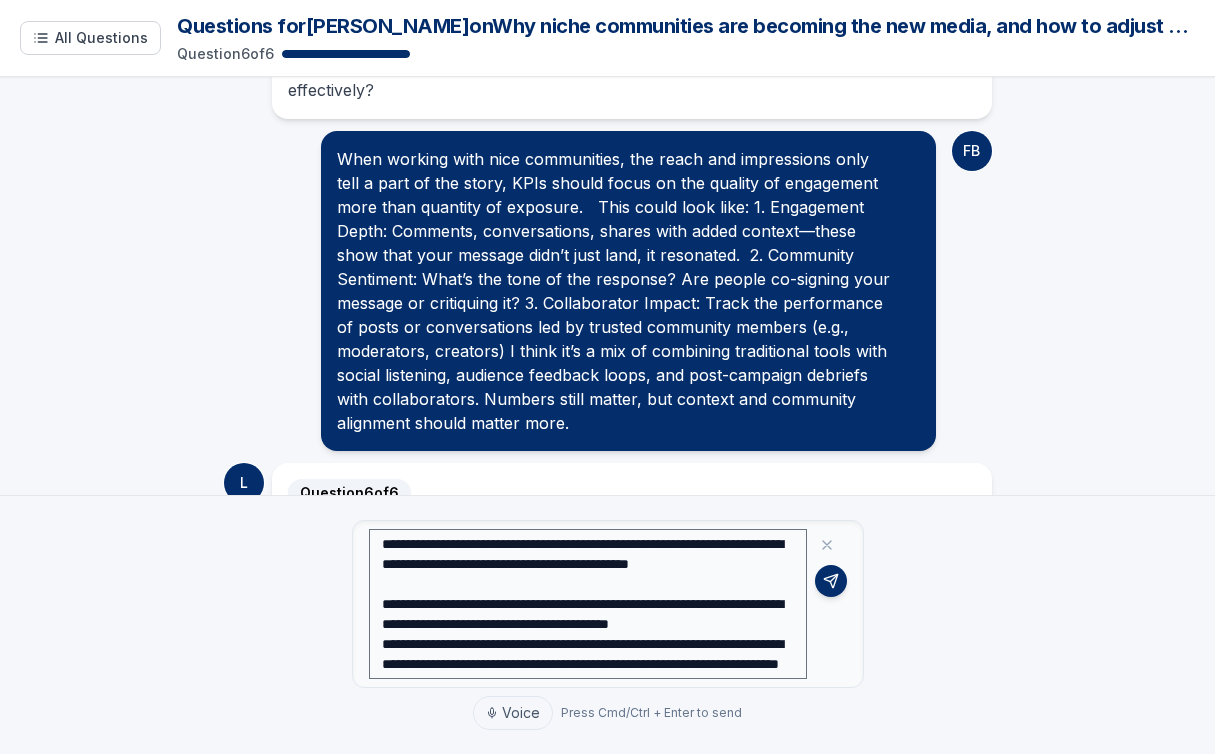 click on "**********" at bounding box center [588, 604] 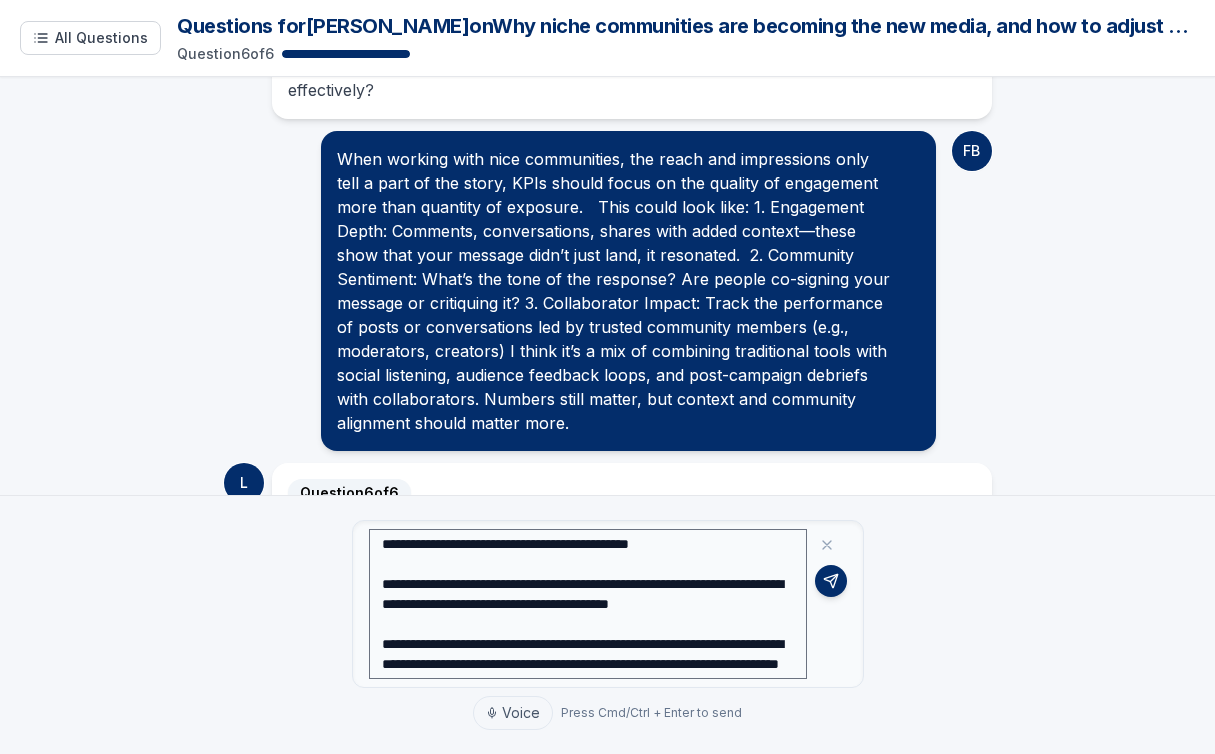 scroll, scrollTop: 160, scrollLeft: 0, axis: vertical 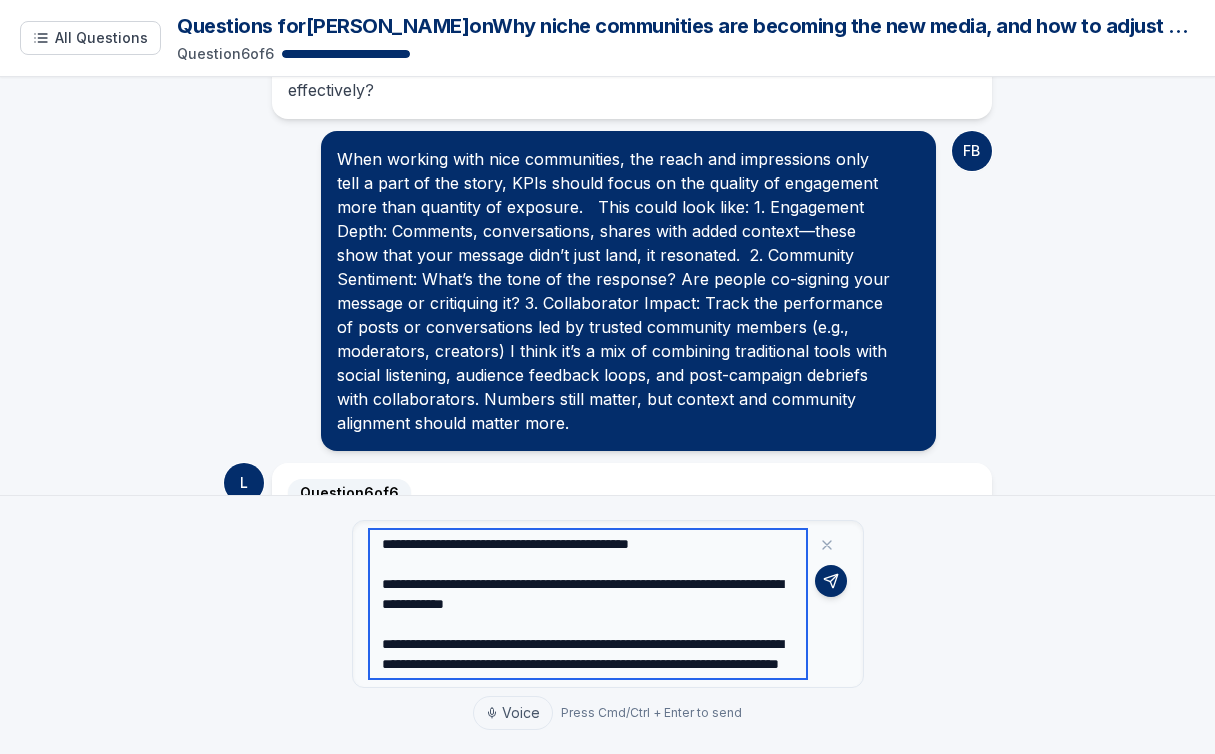 drag, startPoint x: 622, startPoint y: 622, endPoint x: 508, endPoint y: 611, distance: 114.52947 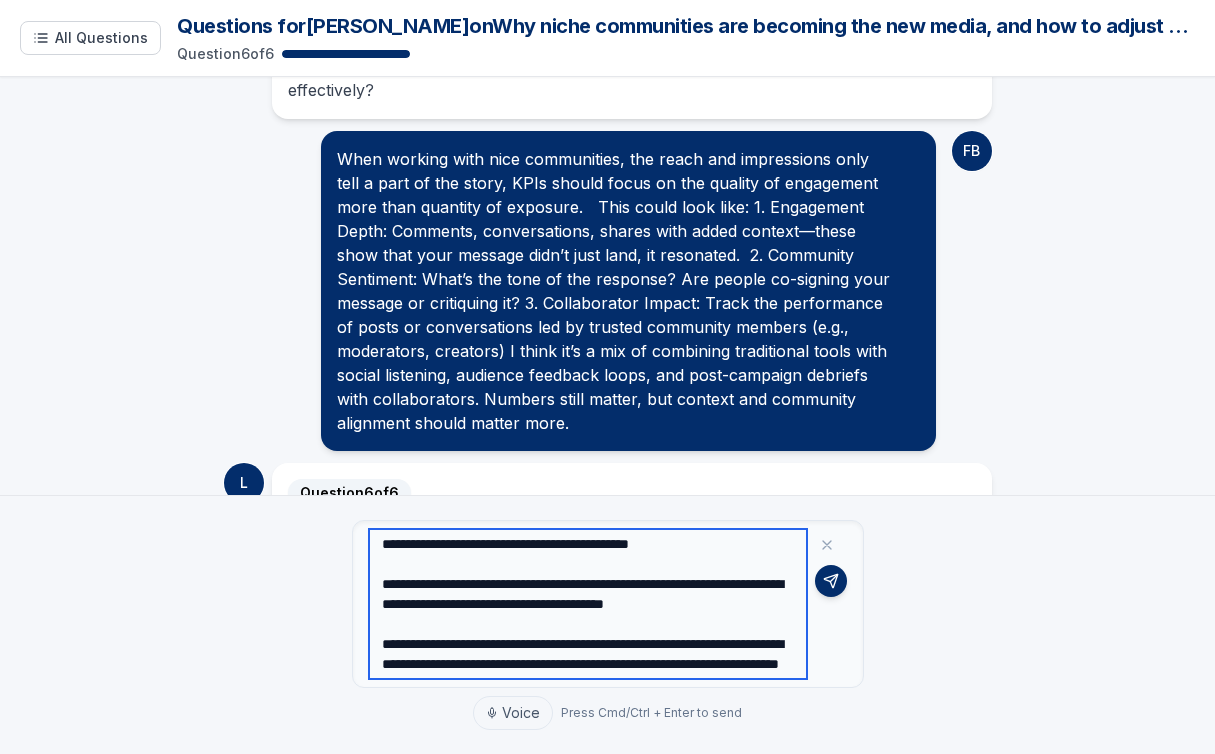 click on "**********" at bounding box center (588, 604) 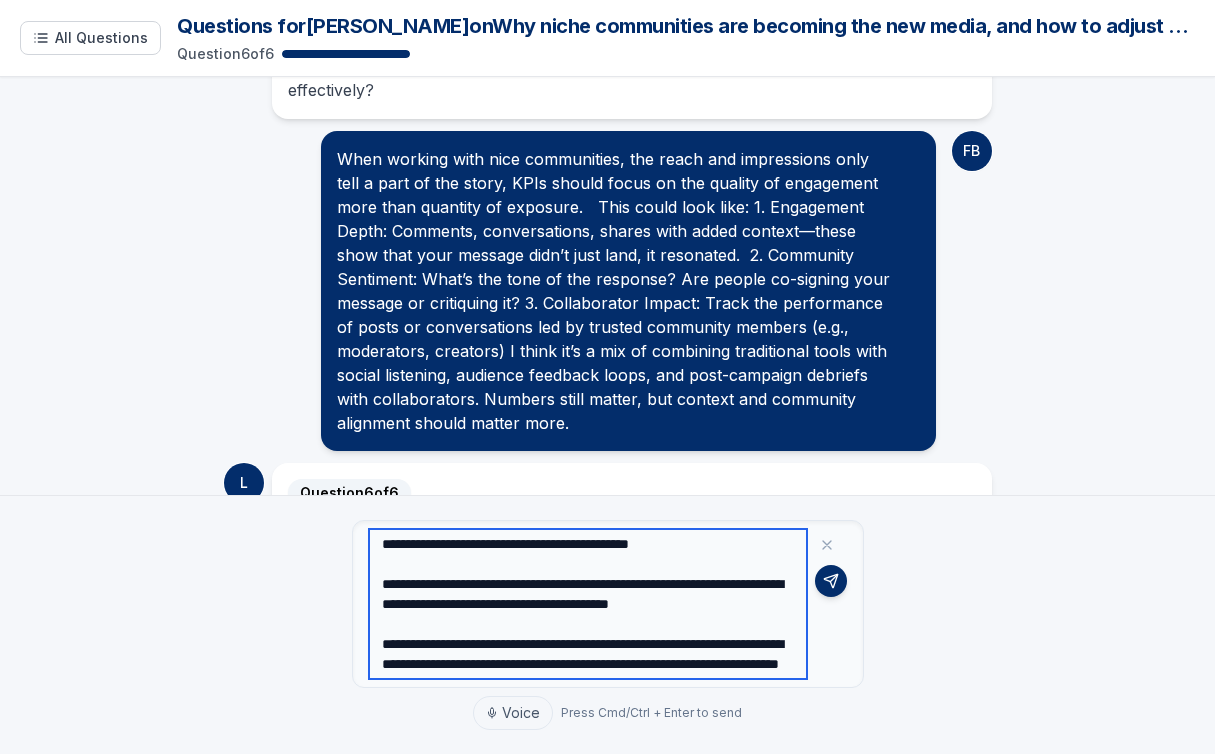 type on "**********" 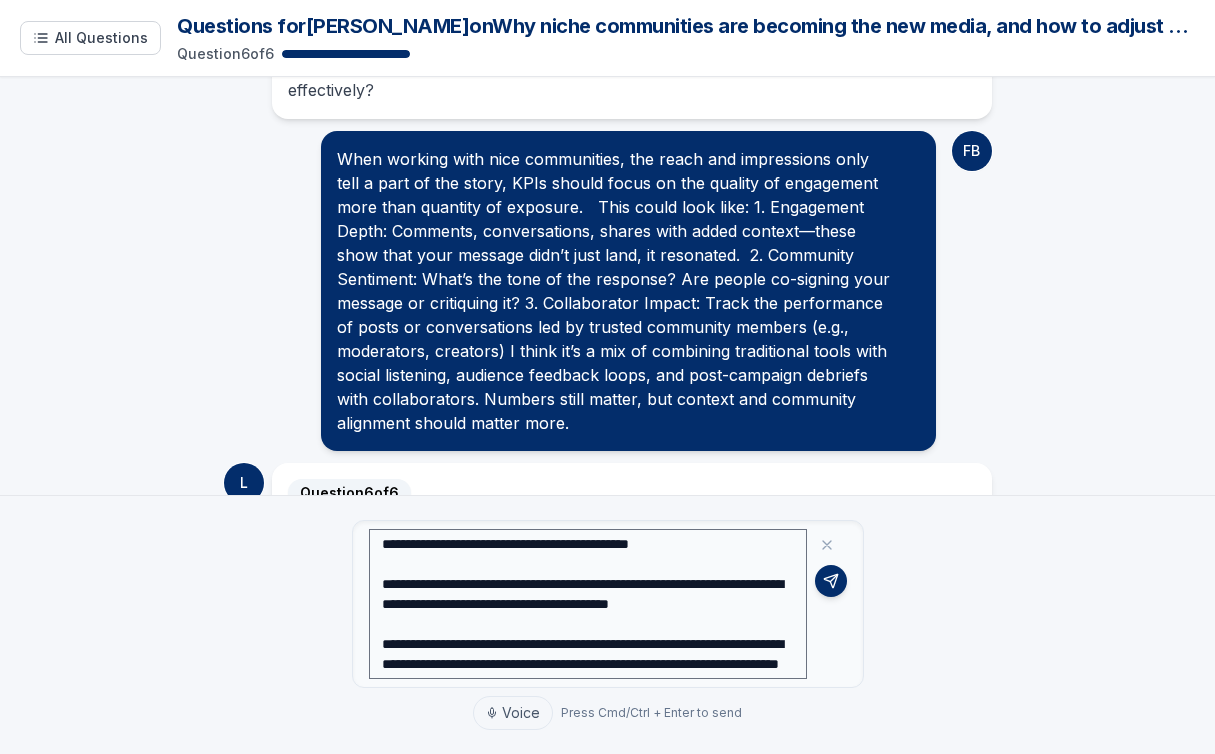 click on "**********" at bounding box center (608, 604) 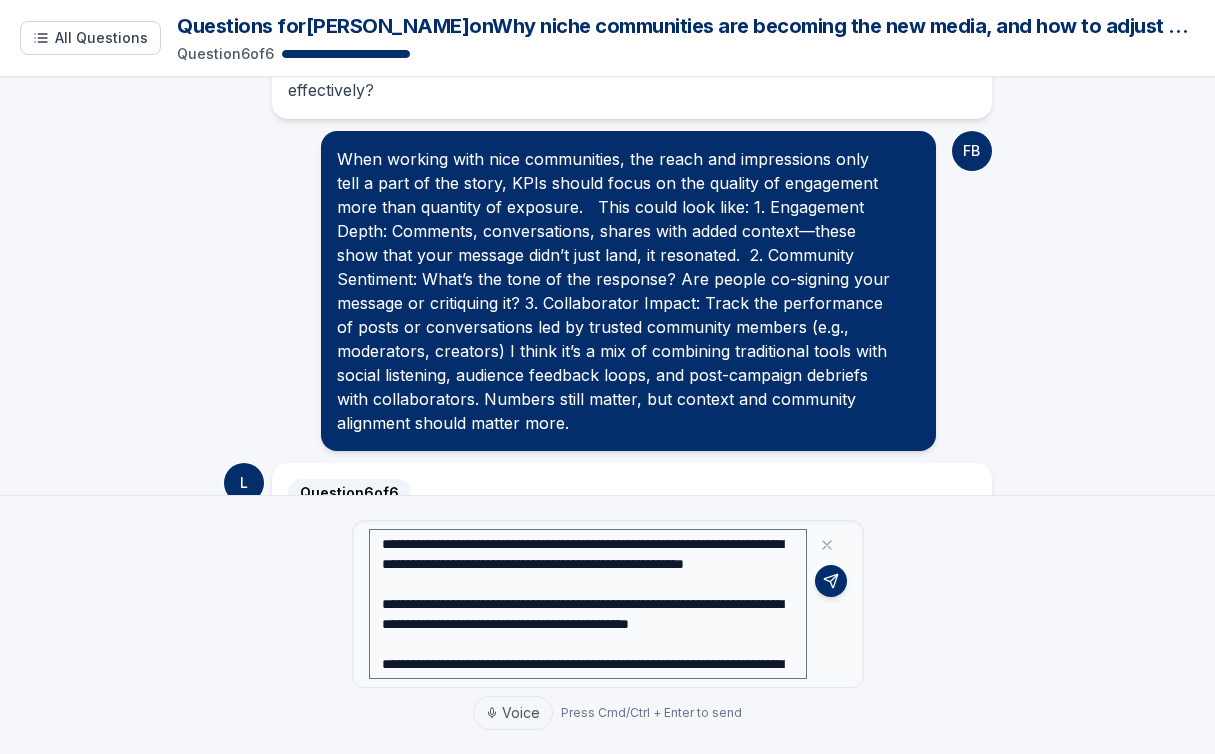 scroll, scrollTop: 140, scrollLeft: 0, axis: vertical 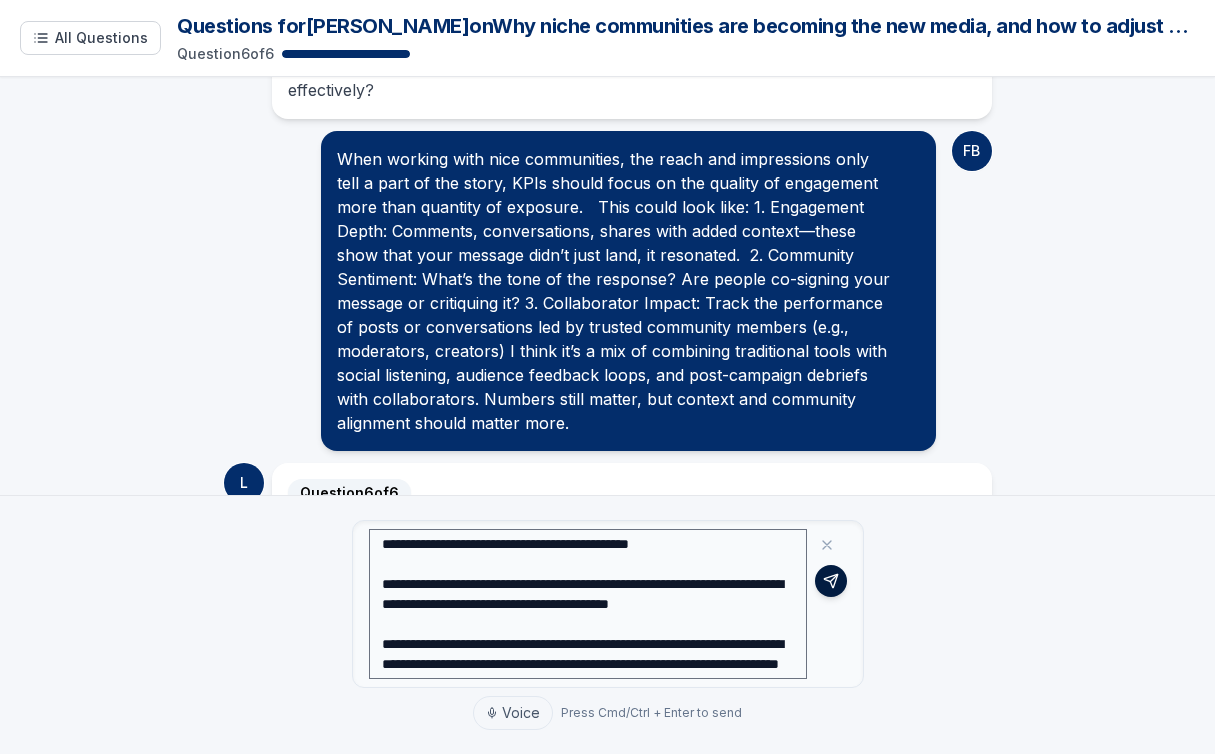 click at bounding box center (831, 581) 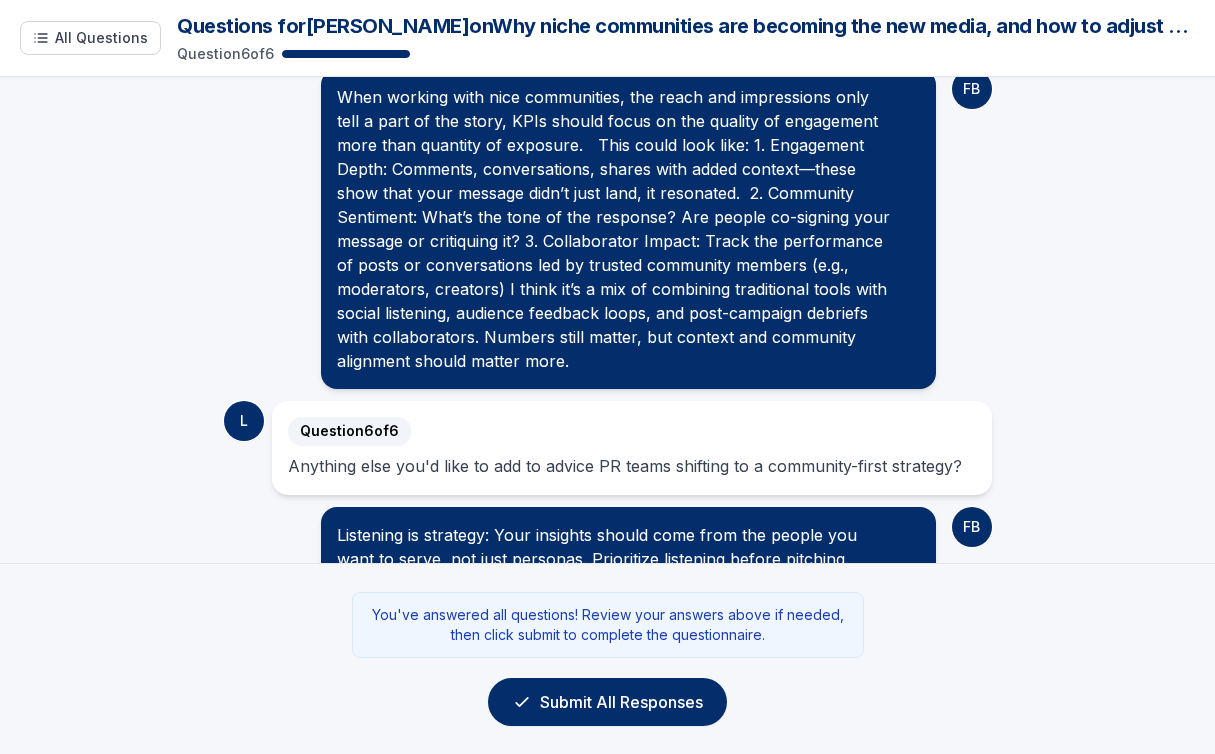 scroll, scrollTop: 2798, scrollLeft: 0, axis: vertical 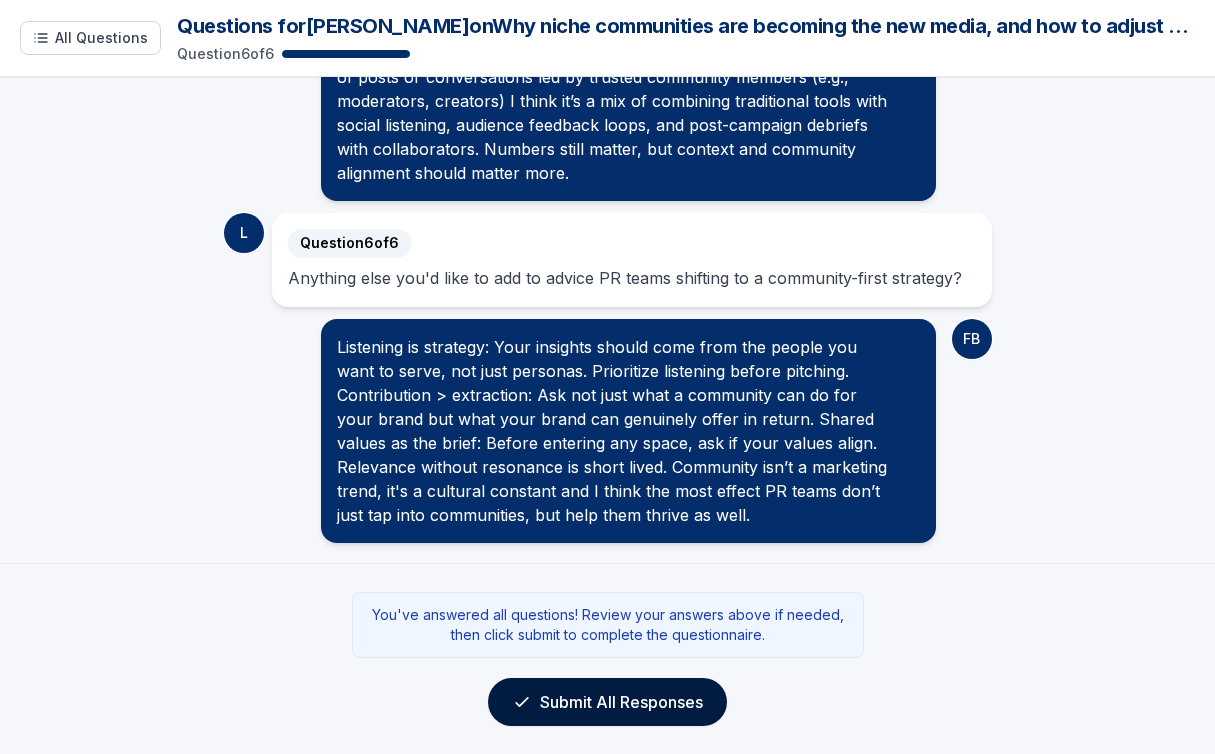 click on "Submit All Responses" at bounding box center [607, 702] 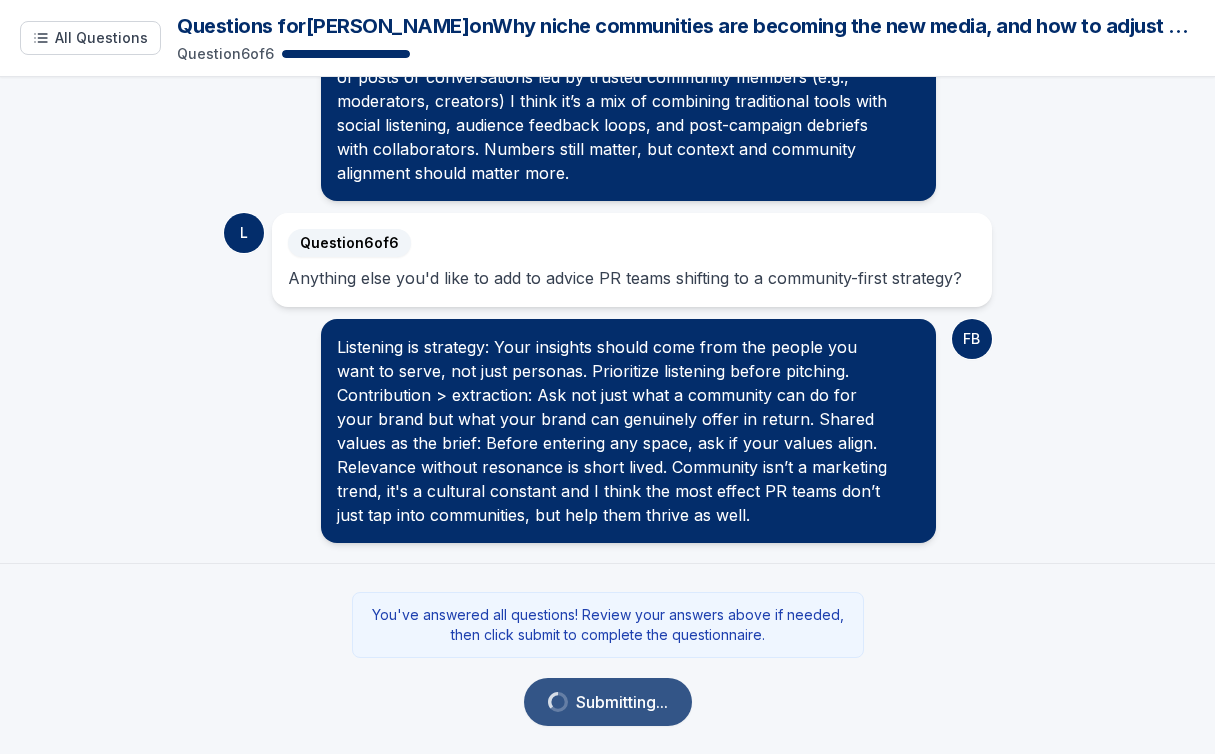 scroll, scrollTop: 2845, scrollLeft: 0, axis: vertical 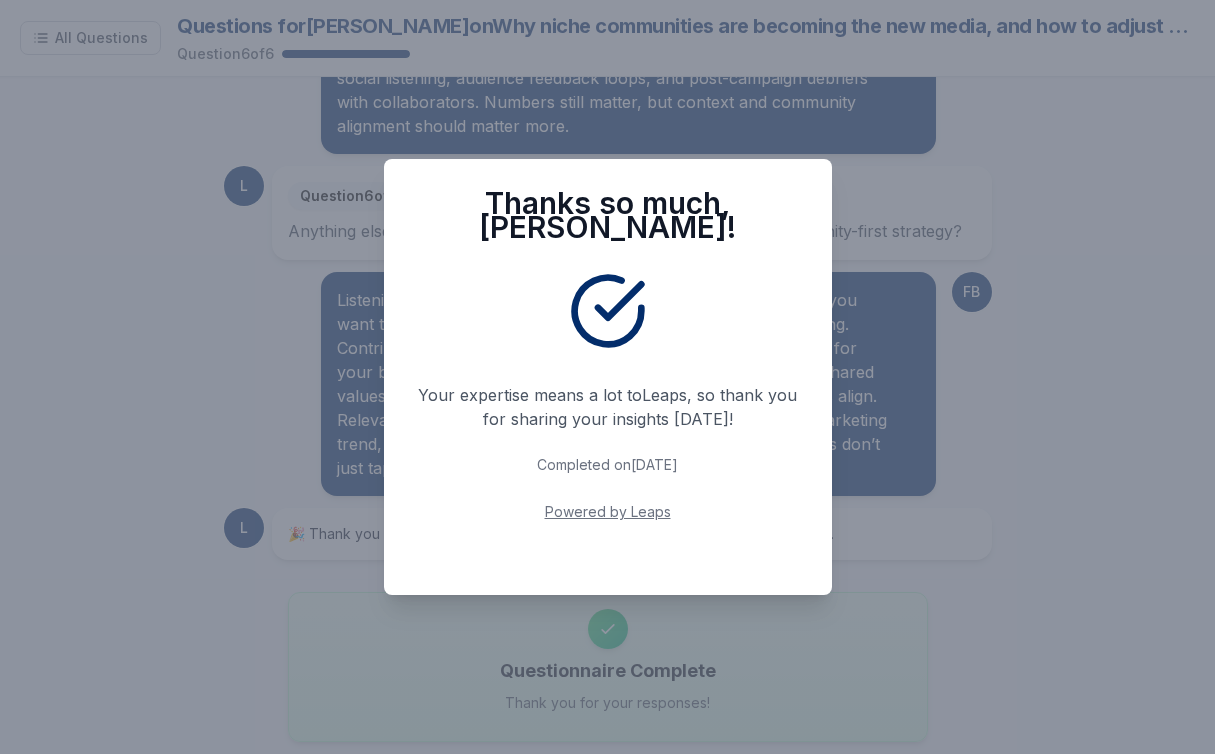 click on "Thanks so much,  [PERSON_NAME]  ! Your expertise means a lot to  Leaps , so thank you for sharing your insights [DATE]! Completed on  [DATE] Powered by [PERSON_NAME]" at bounding box center (607, 377) 